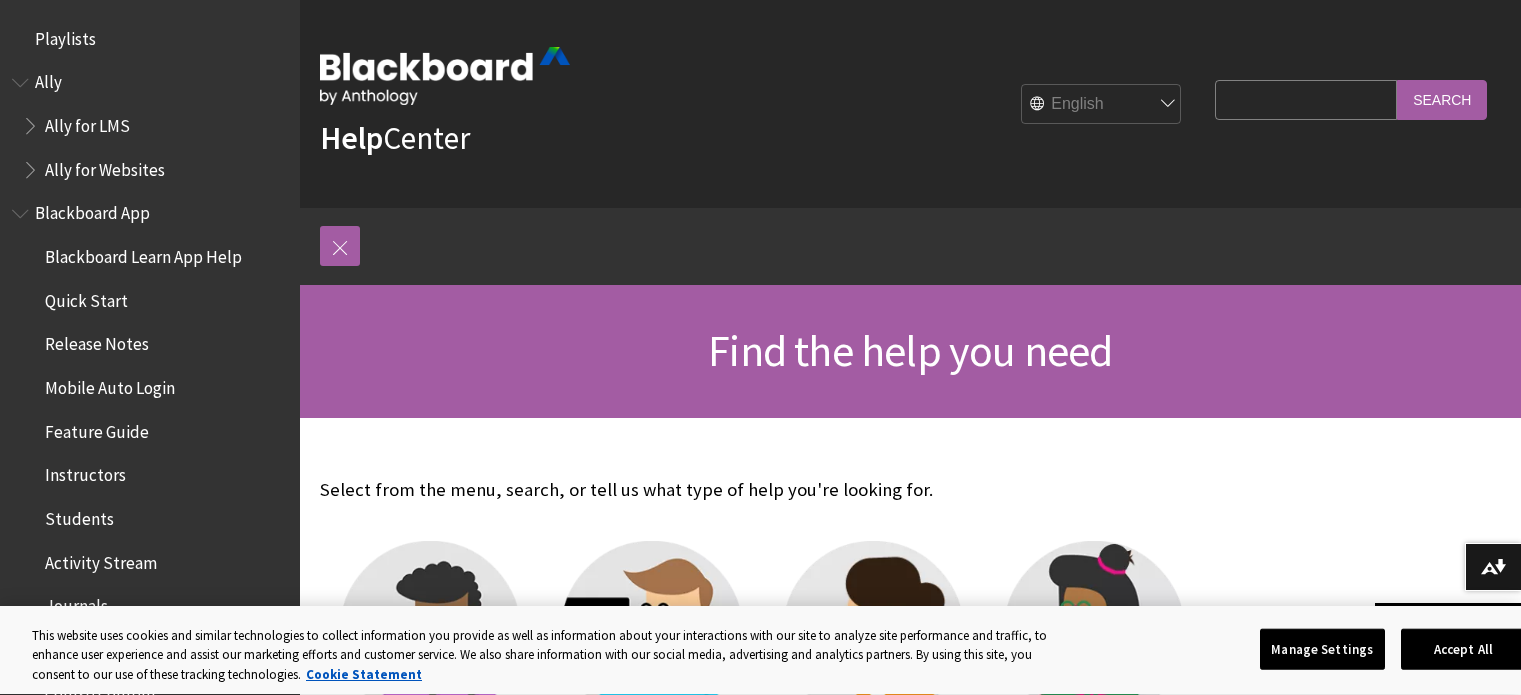 scroll, scrollTop: 300, scrollLeft: 0, axis: vertical 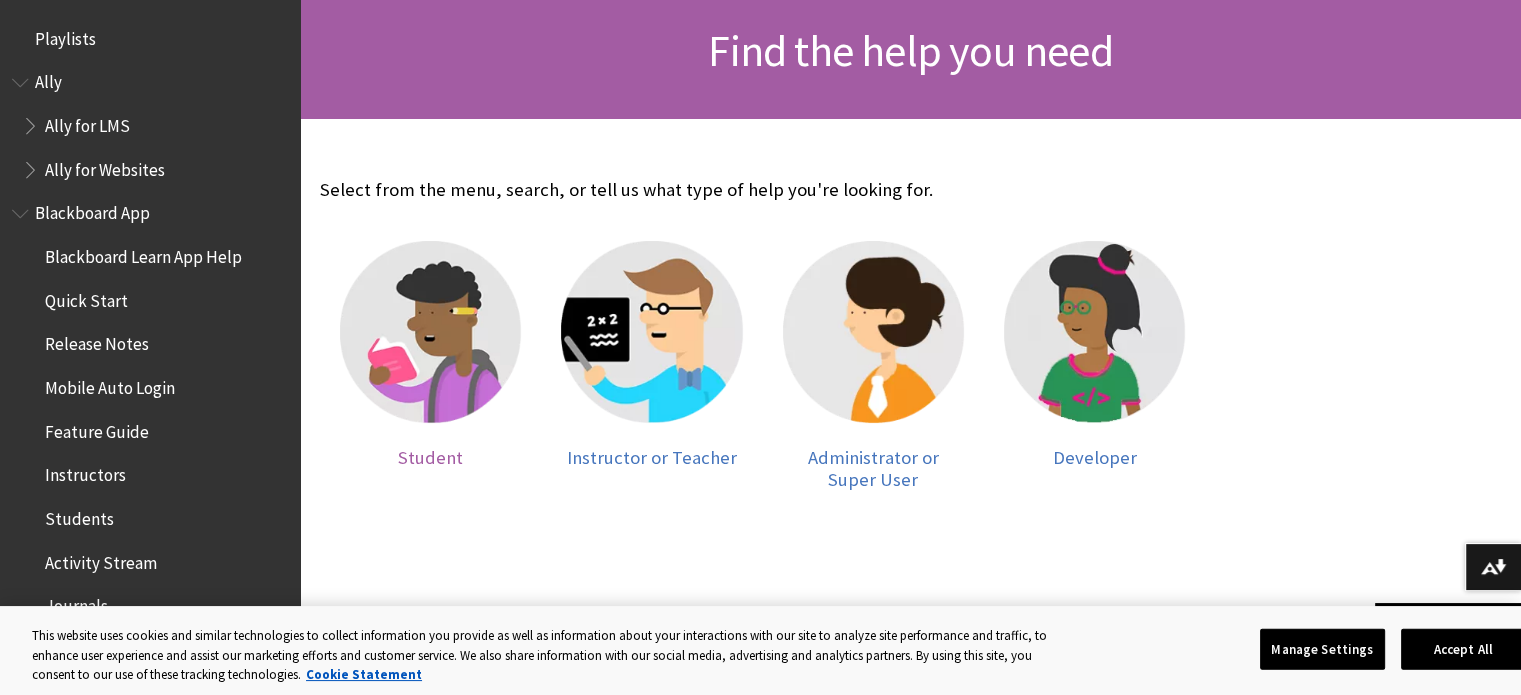 click at bounding box center (430, 331) 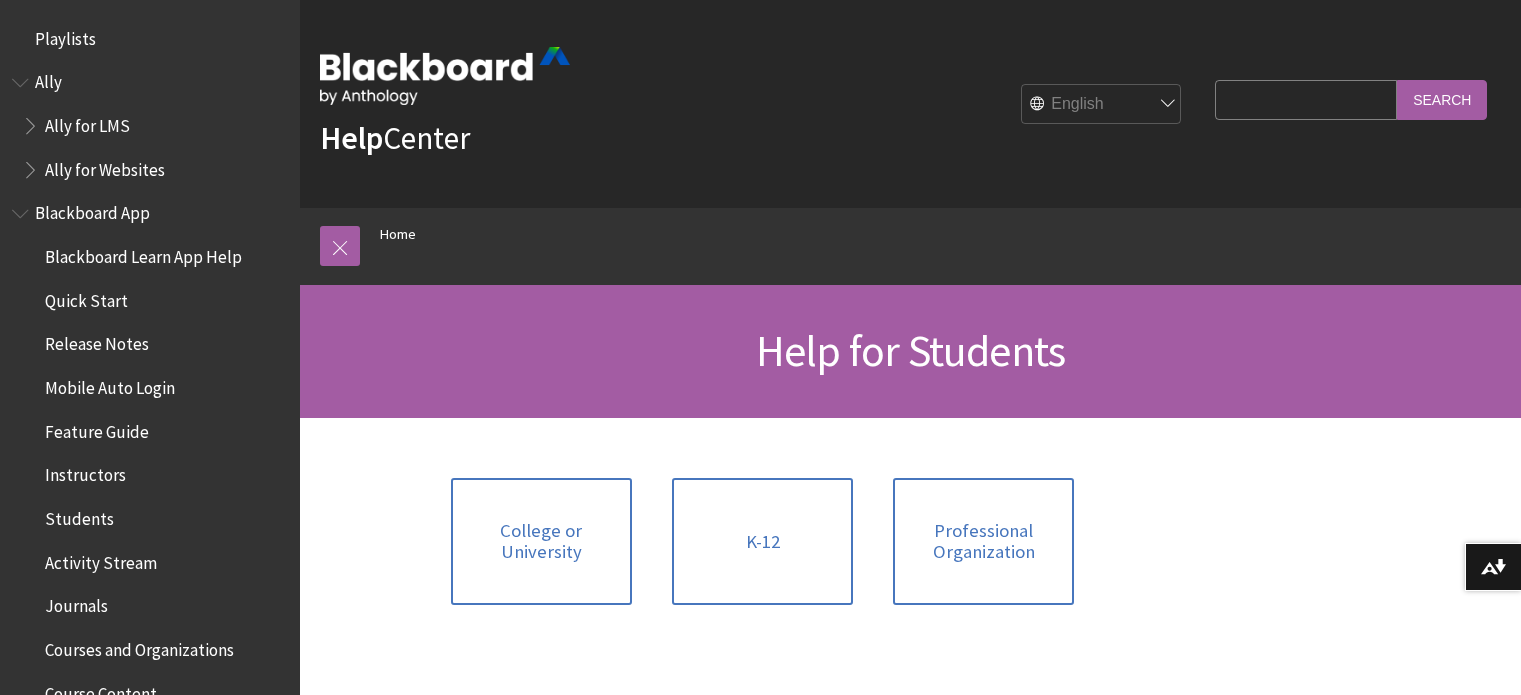 scroll, scrollTop: 0, scrollLeft: 0, axis: both 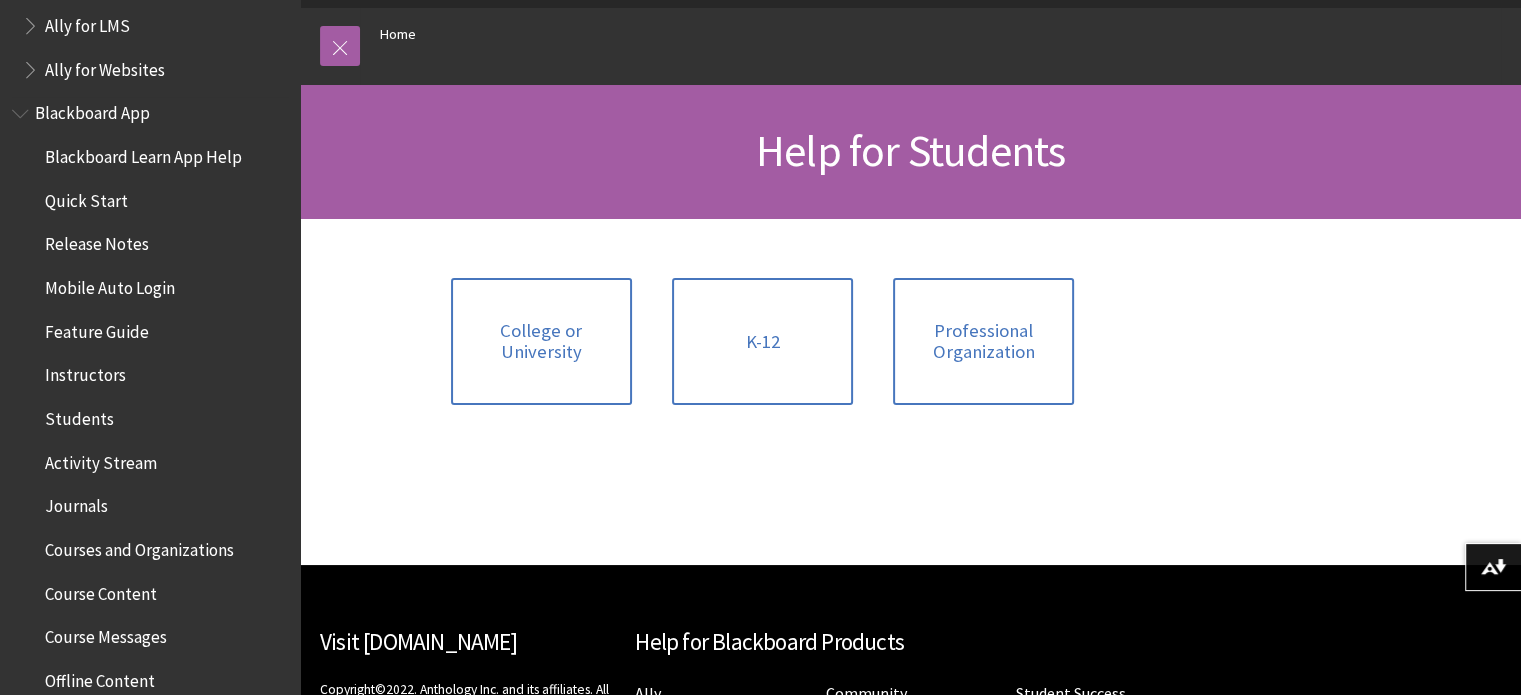 click on "Students" at bounding box center (79, 415) 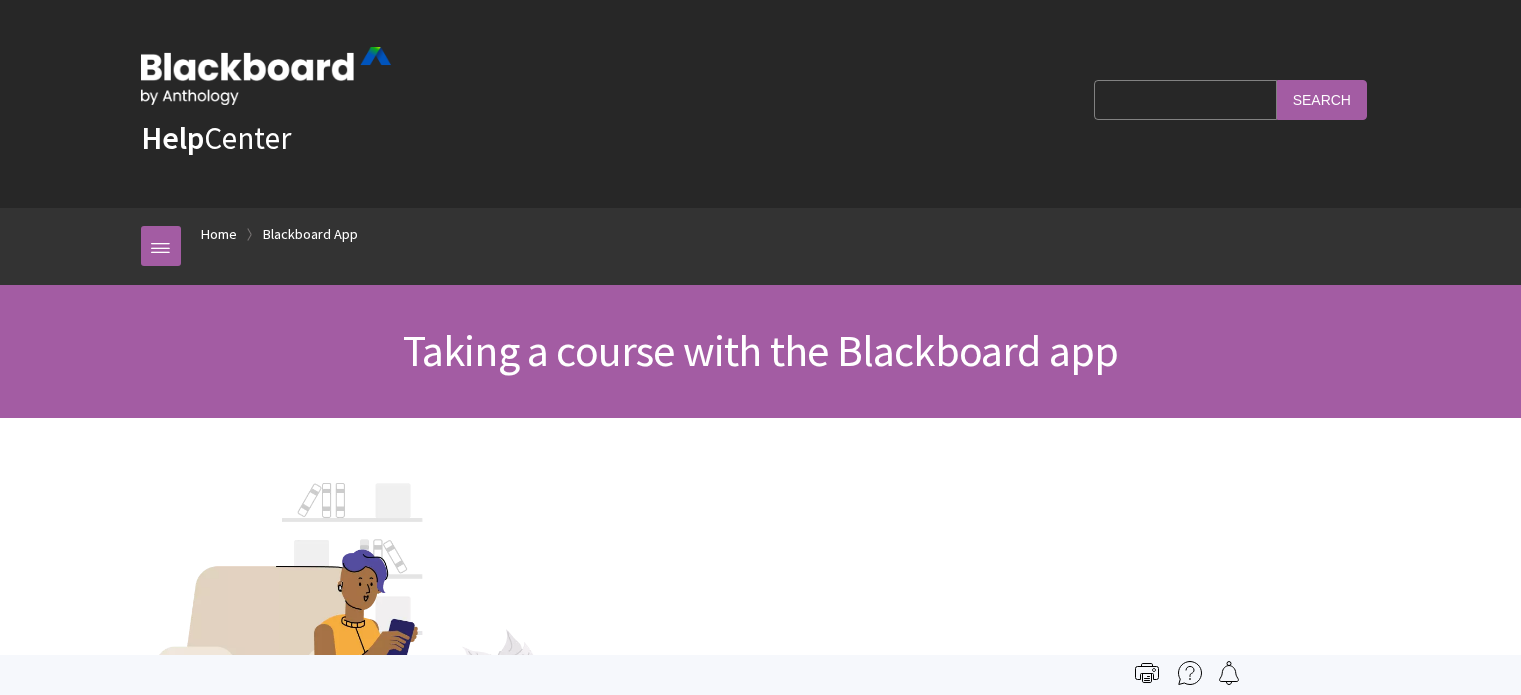 scroll, scrollTop: 0, scrollLeft: 0, axis: both 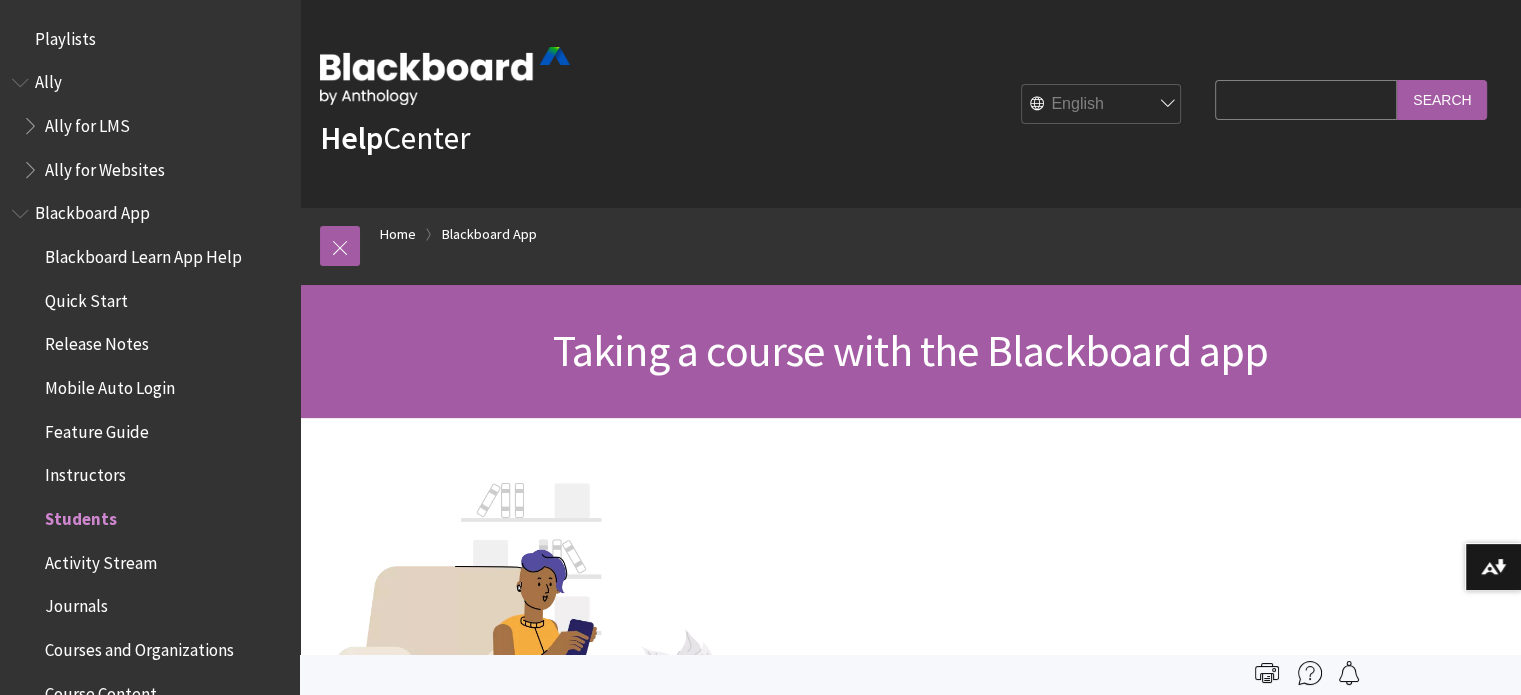 click at bounding box center (22, 209) 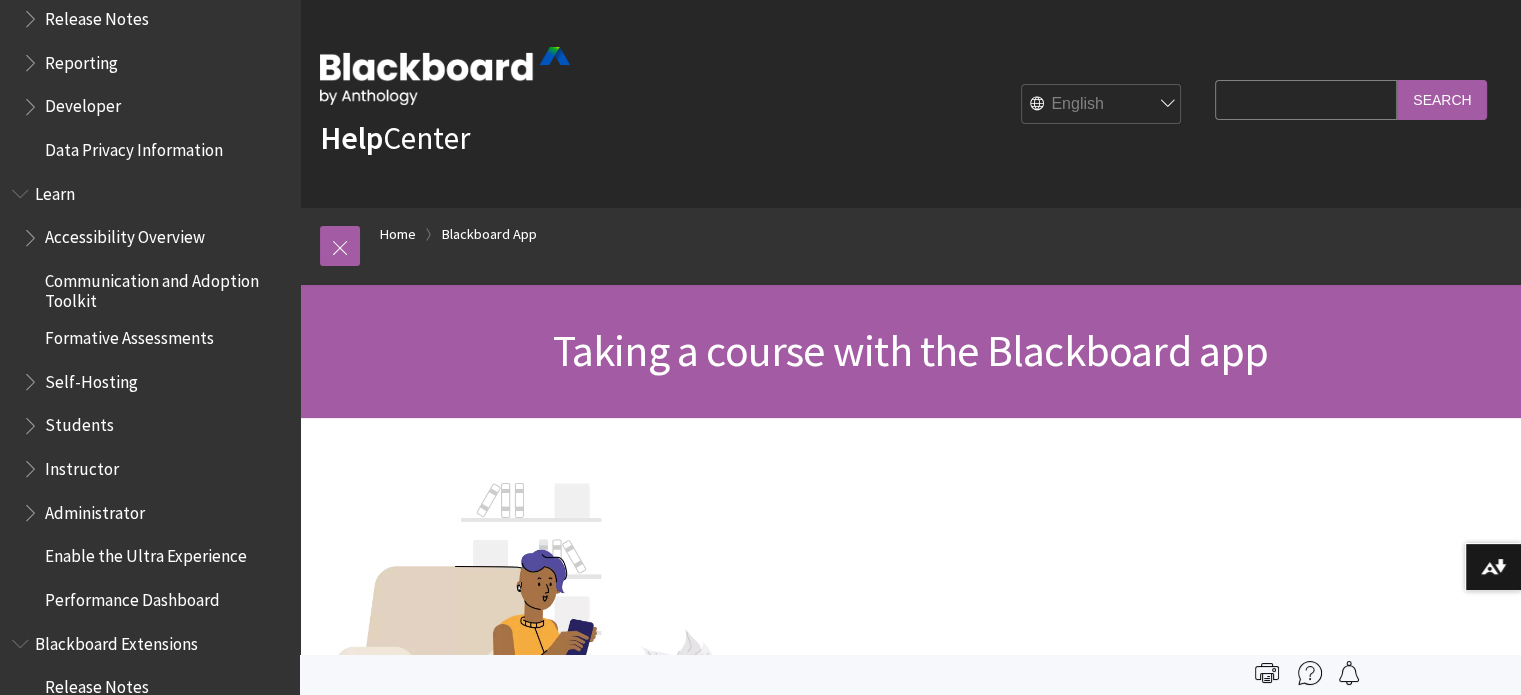 scroll, scrollTop: 600, scrollLeft: 0, axis: vertical 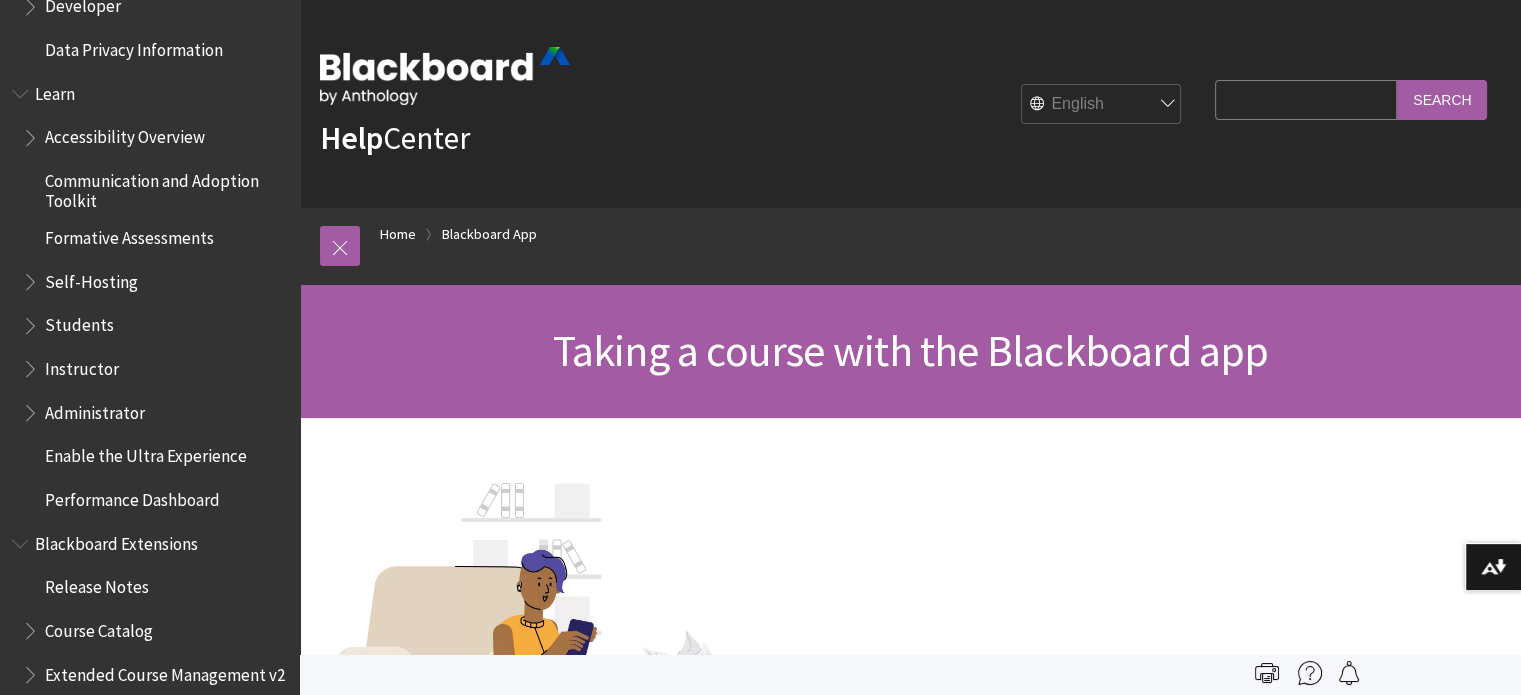 click on "Students" at bounding box center [79, 322] 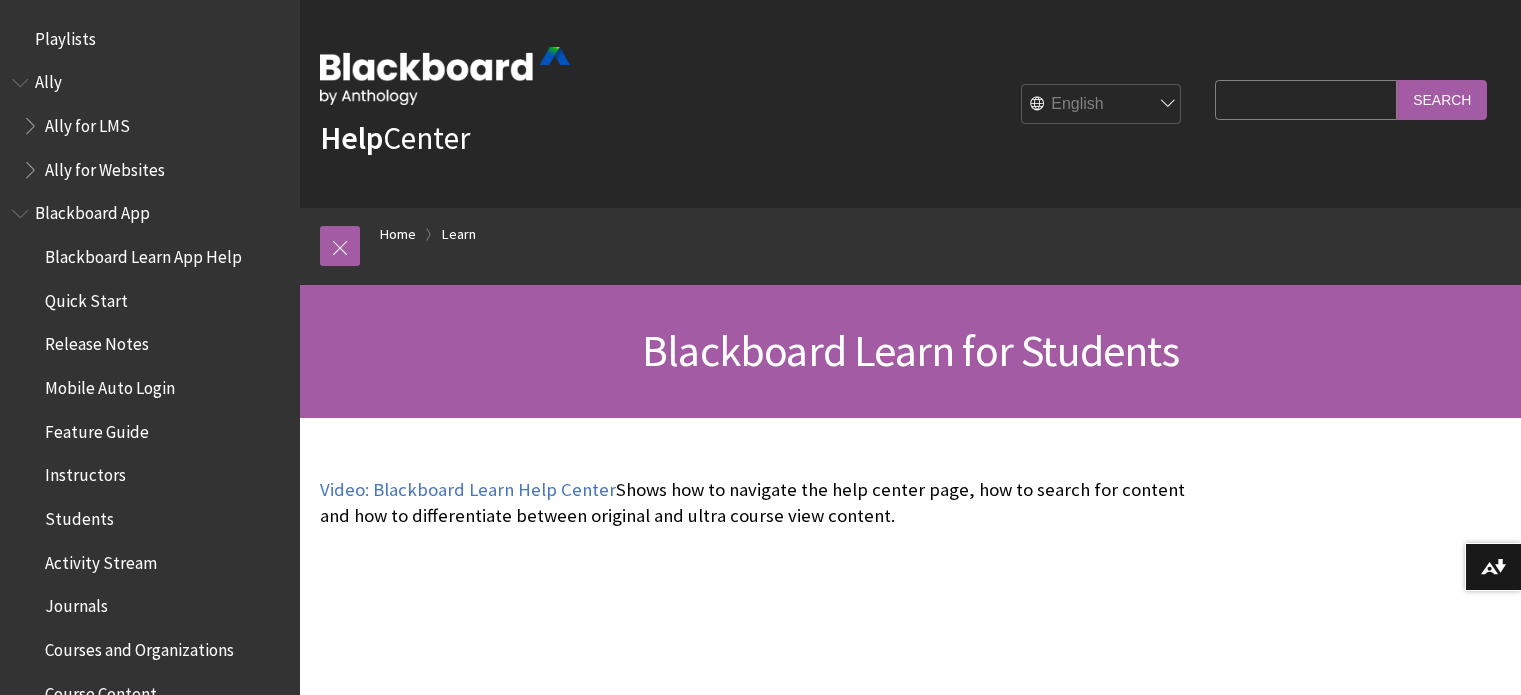 scroll, scrollTop: 200, scrollLeft: 0, axis: vertical 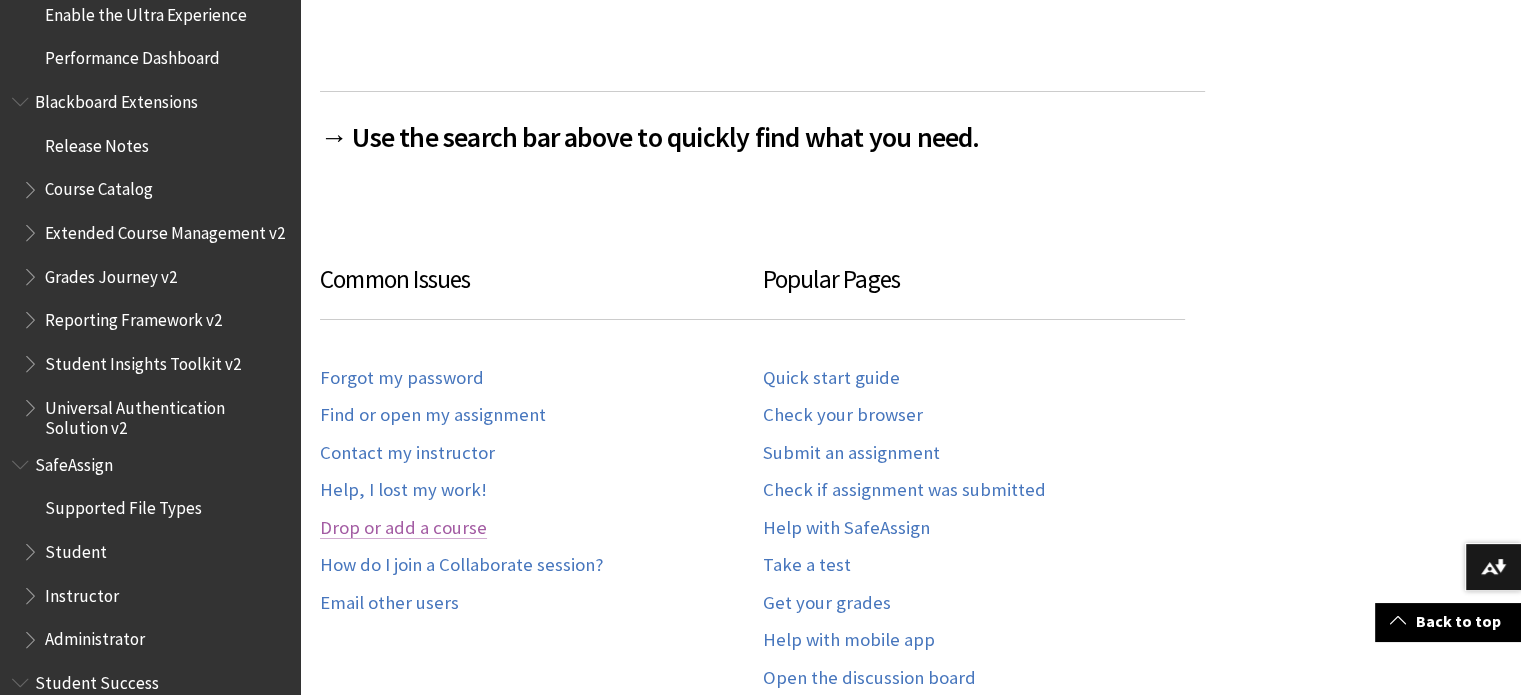 click on "Drop or add a course" at bounding box center (403, 528) 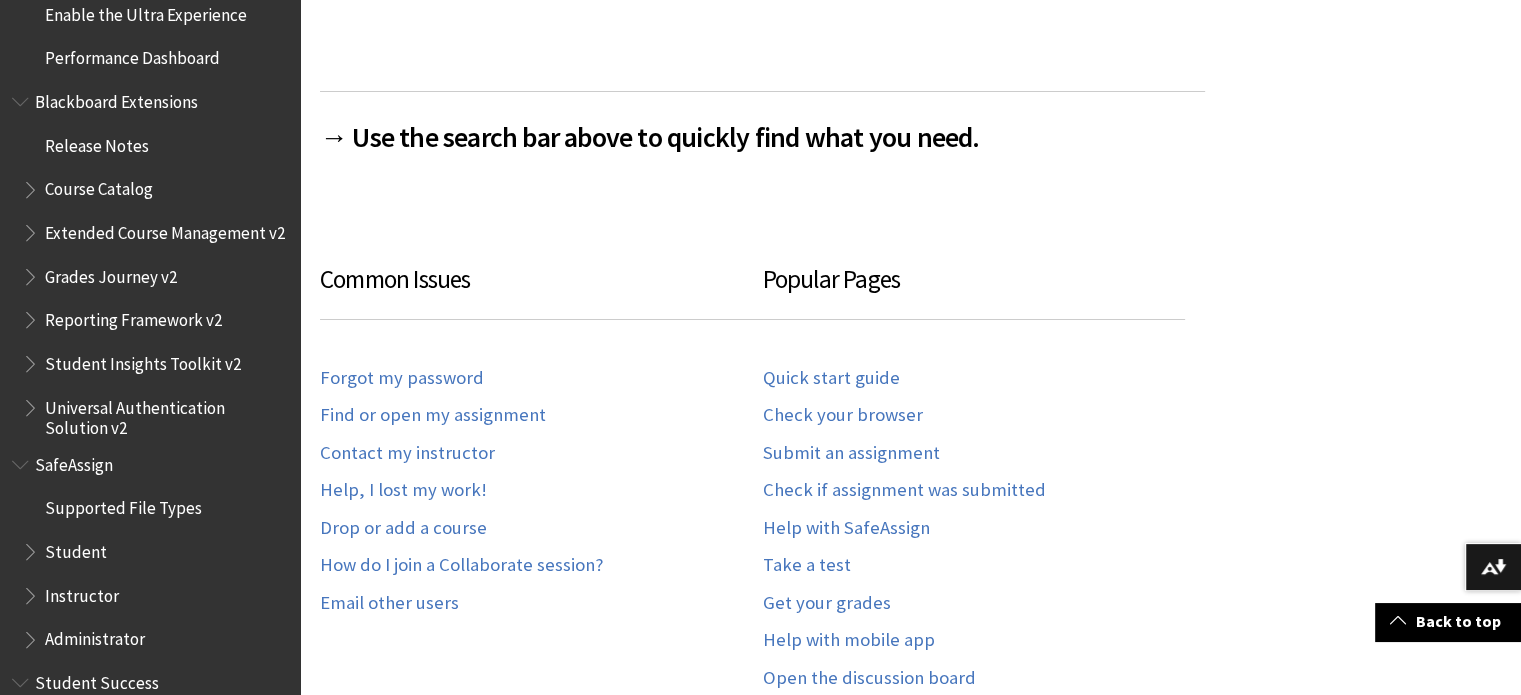 scroll, scrollTop: 1100, scrollLeft: 0, axis: vertical 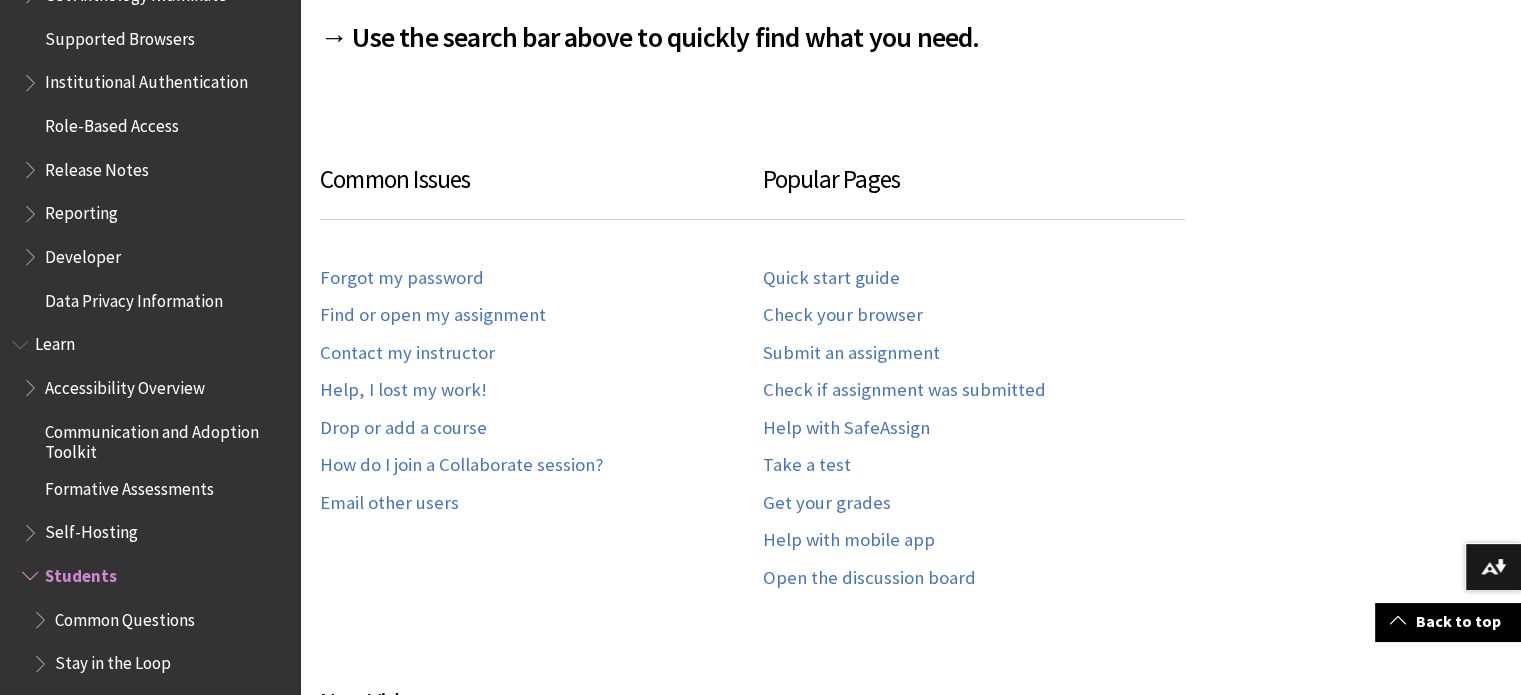 click at bounding box center (22, 340) 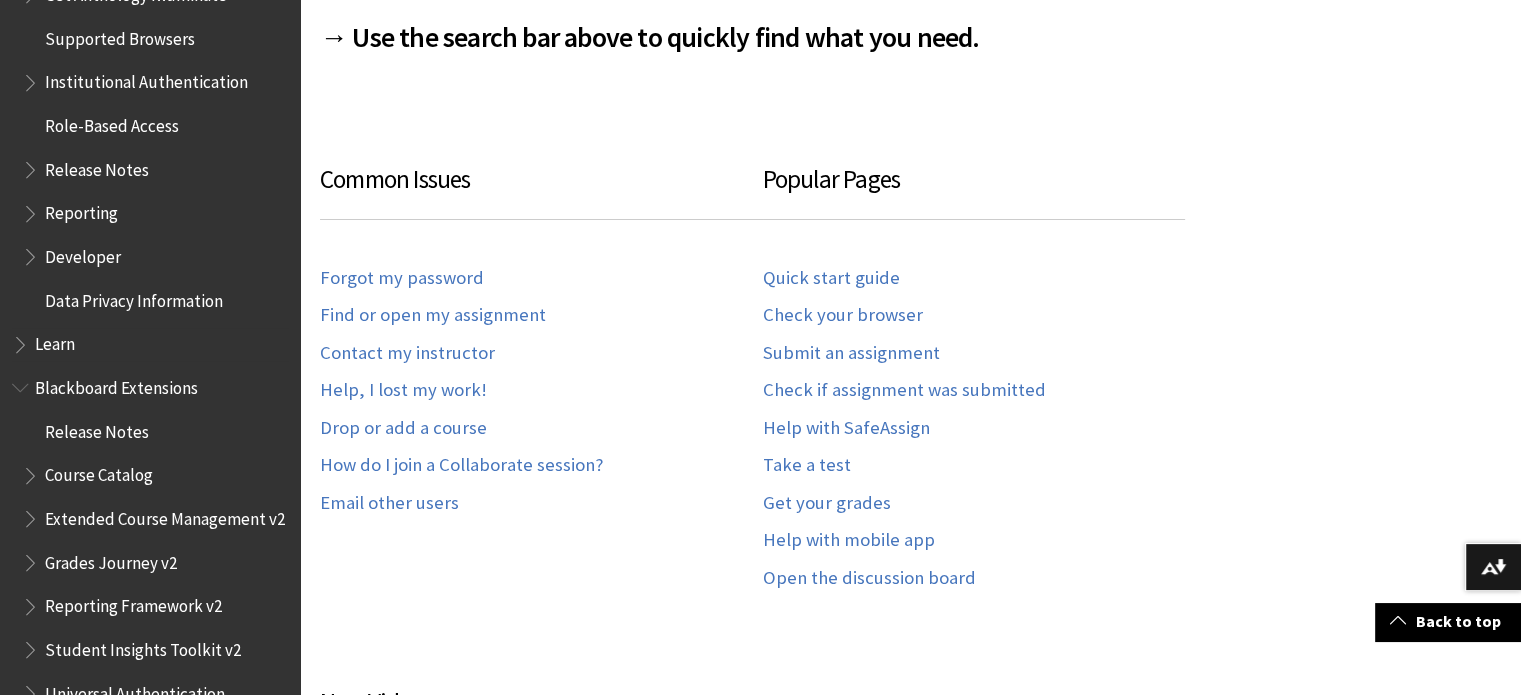 click at bounding box center [22, 340] 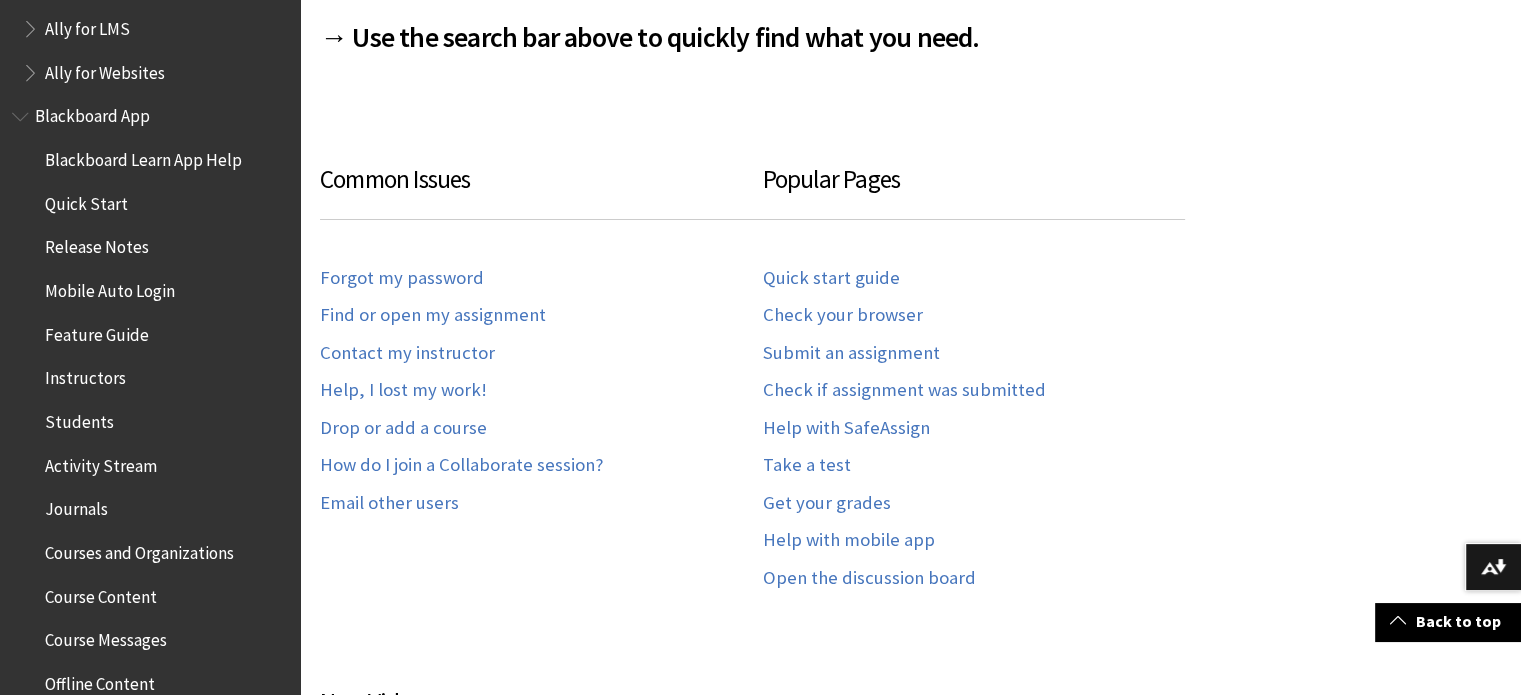 scroll, scrollTop: 0, scrollLeft: 0, axis: both 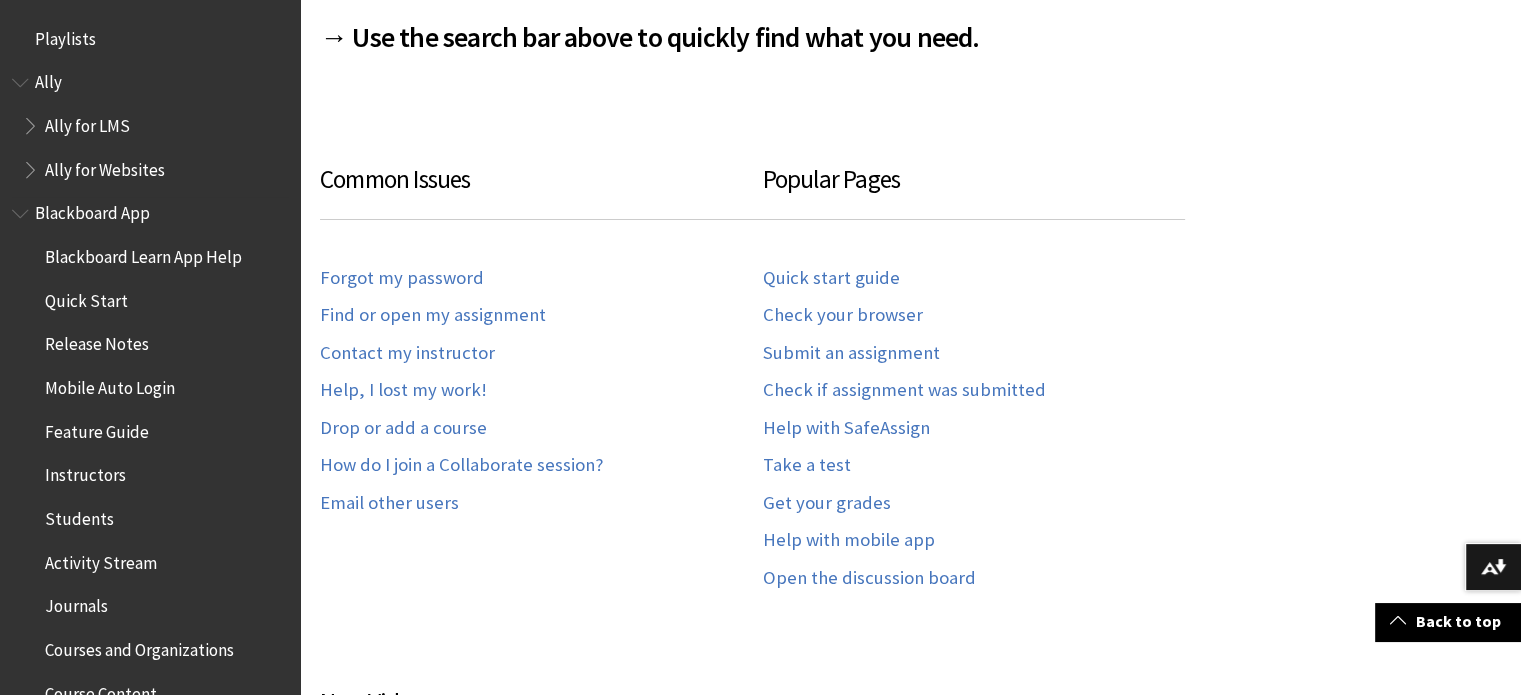click at bounding box center [22, 209] 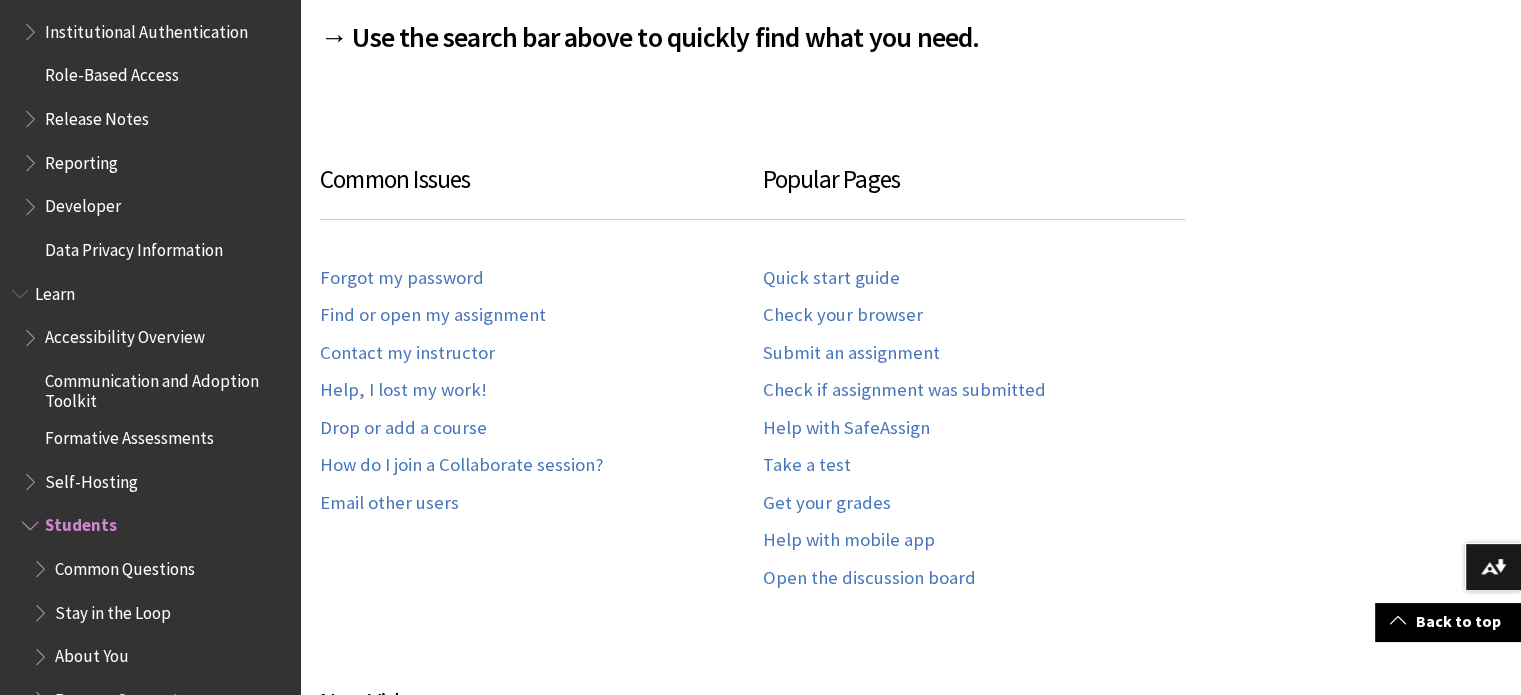 scroll, scrollTop: 500, scrollLeft: 0, axis: vertical 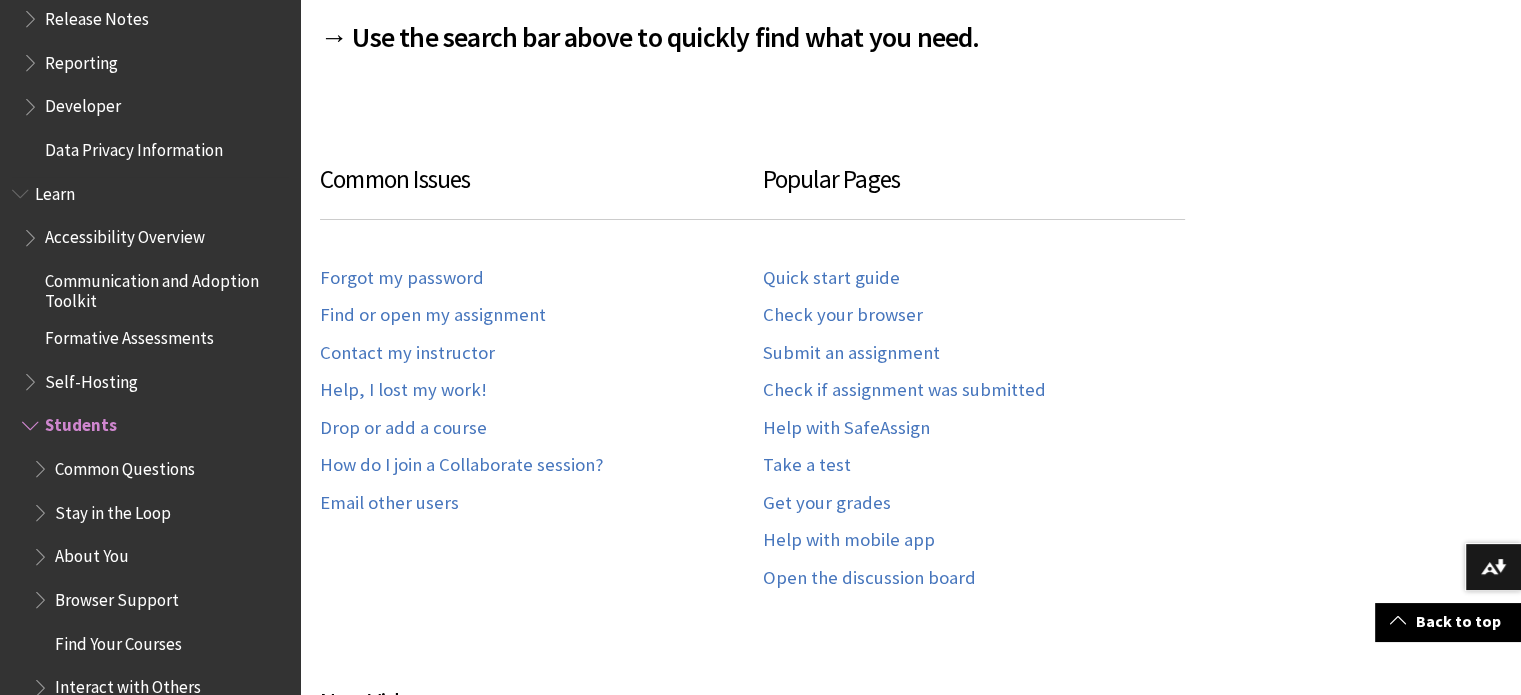 click at bounding box center (32, 421) 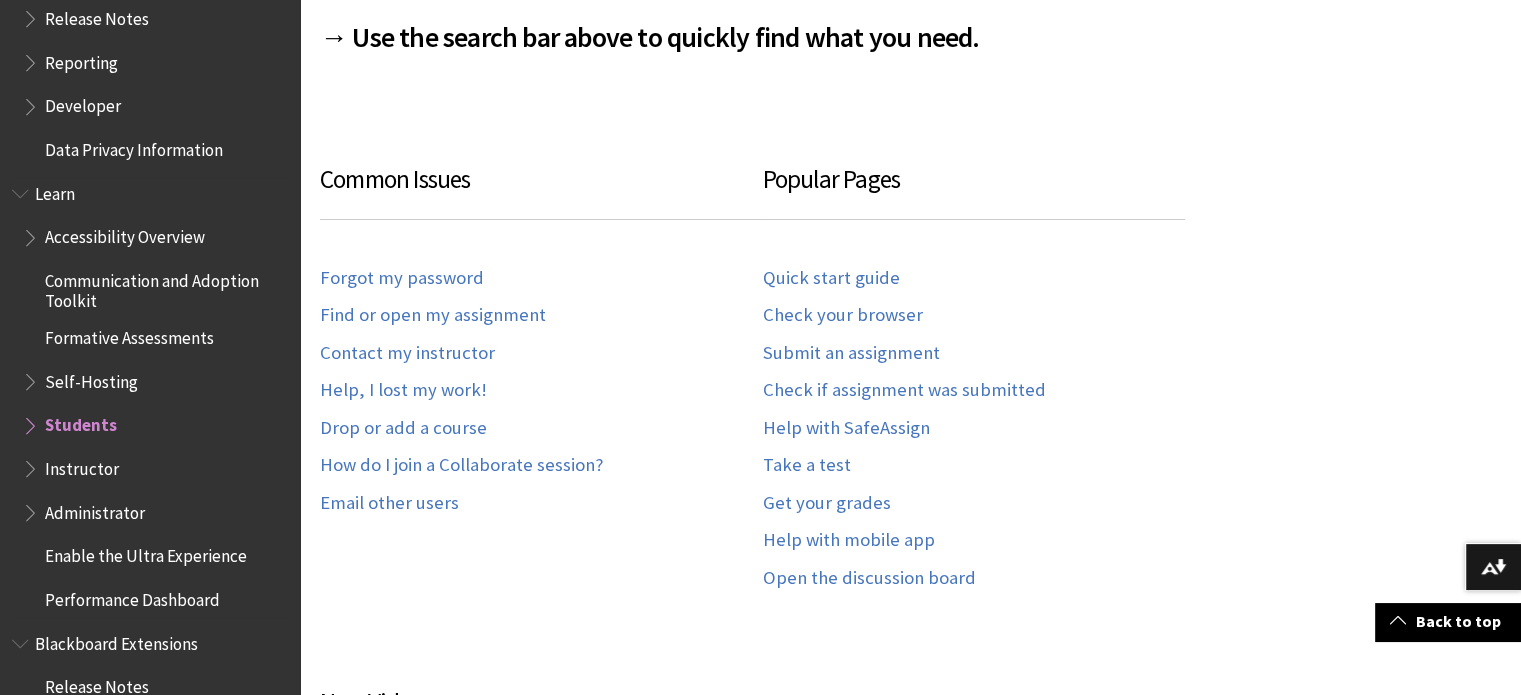 click at bounding box center (32, 421) 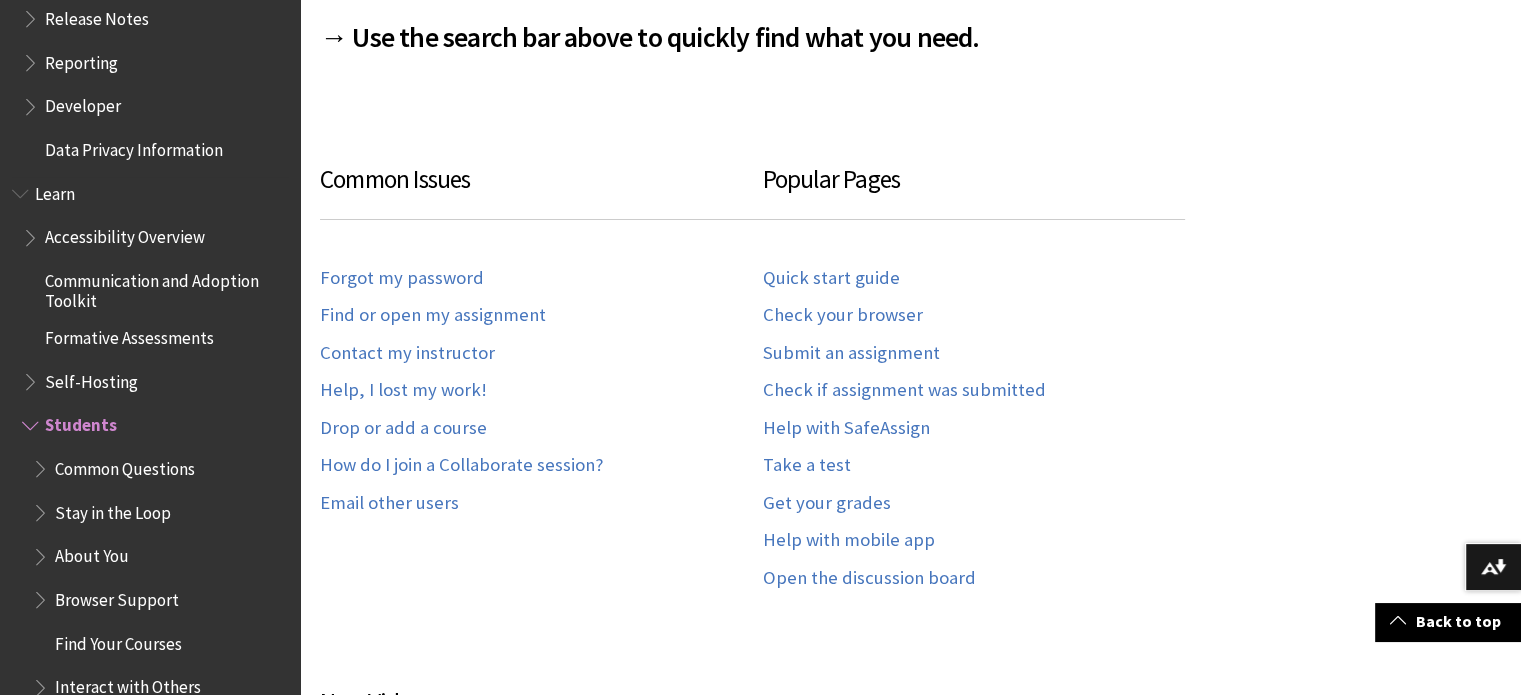 click at bounding box center [32, 421] 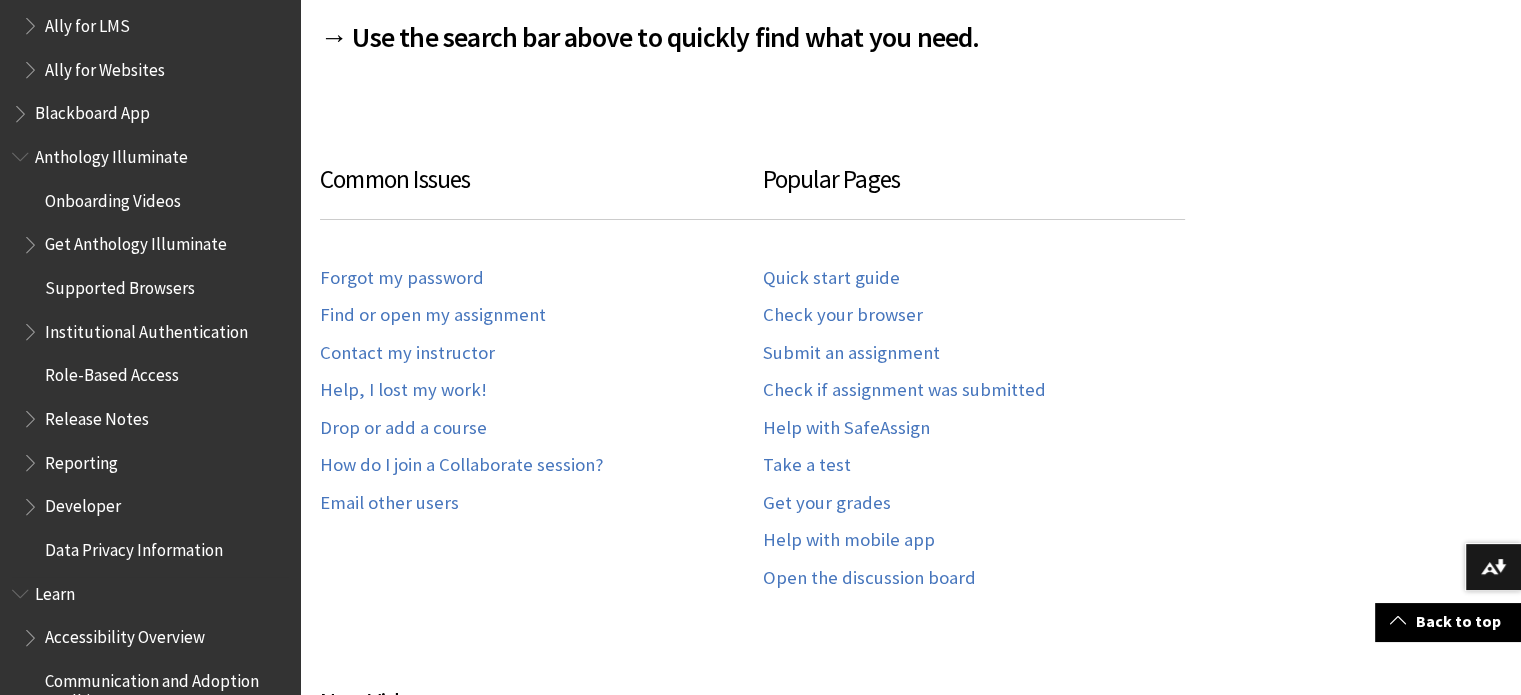 scroll, scrollTop: 0, scrollLeft: 0, axis: both 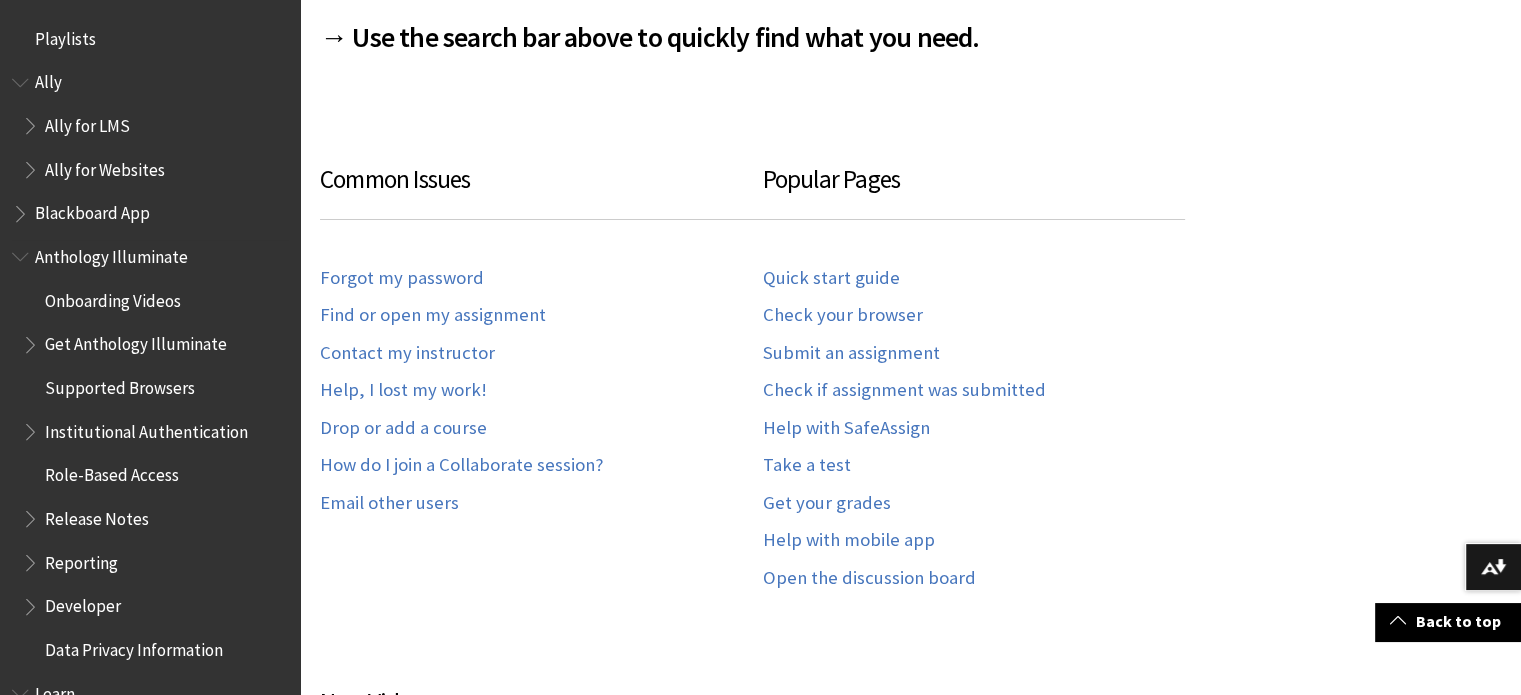 click at bounding box center (22, 252) 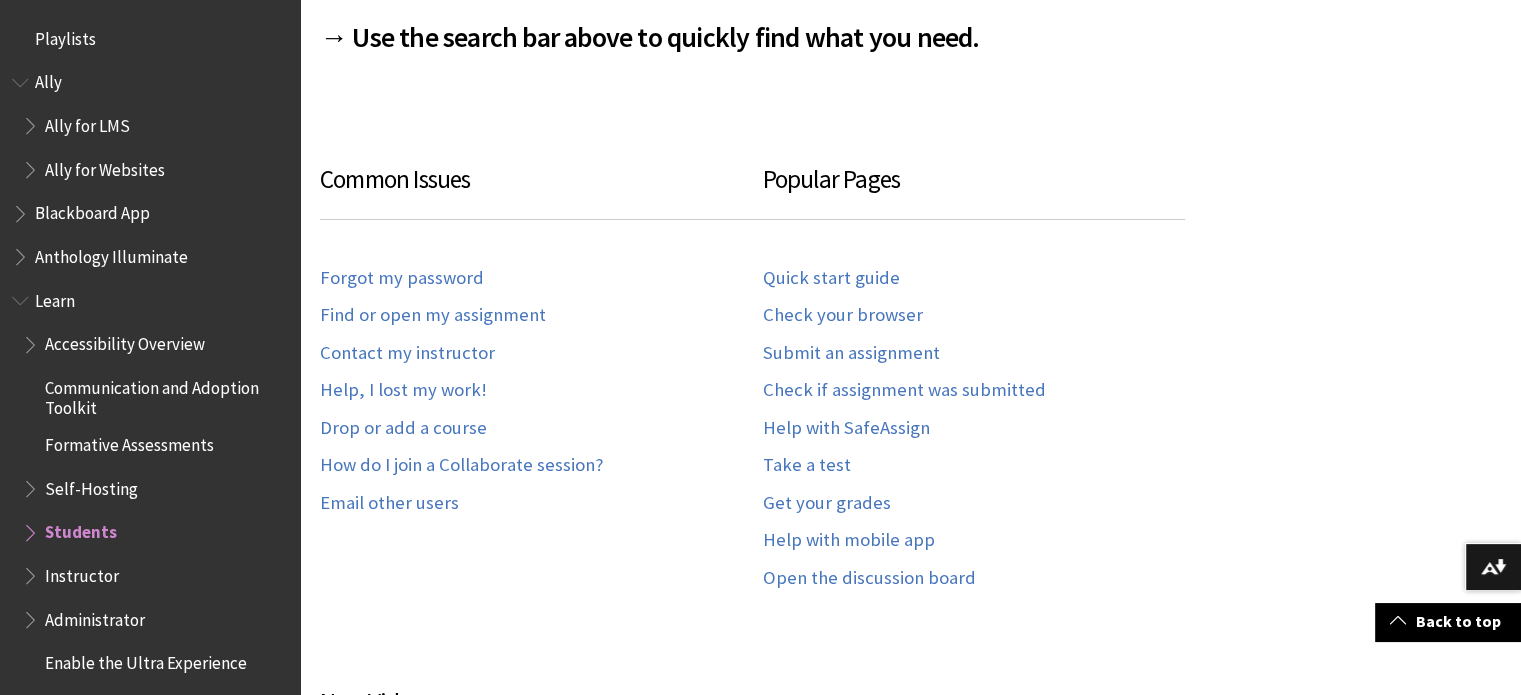 click at bounding box center [22, 296] 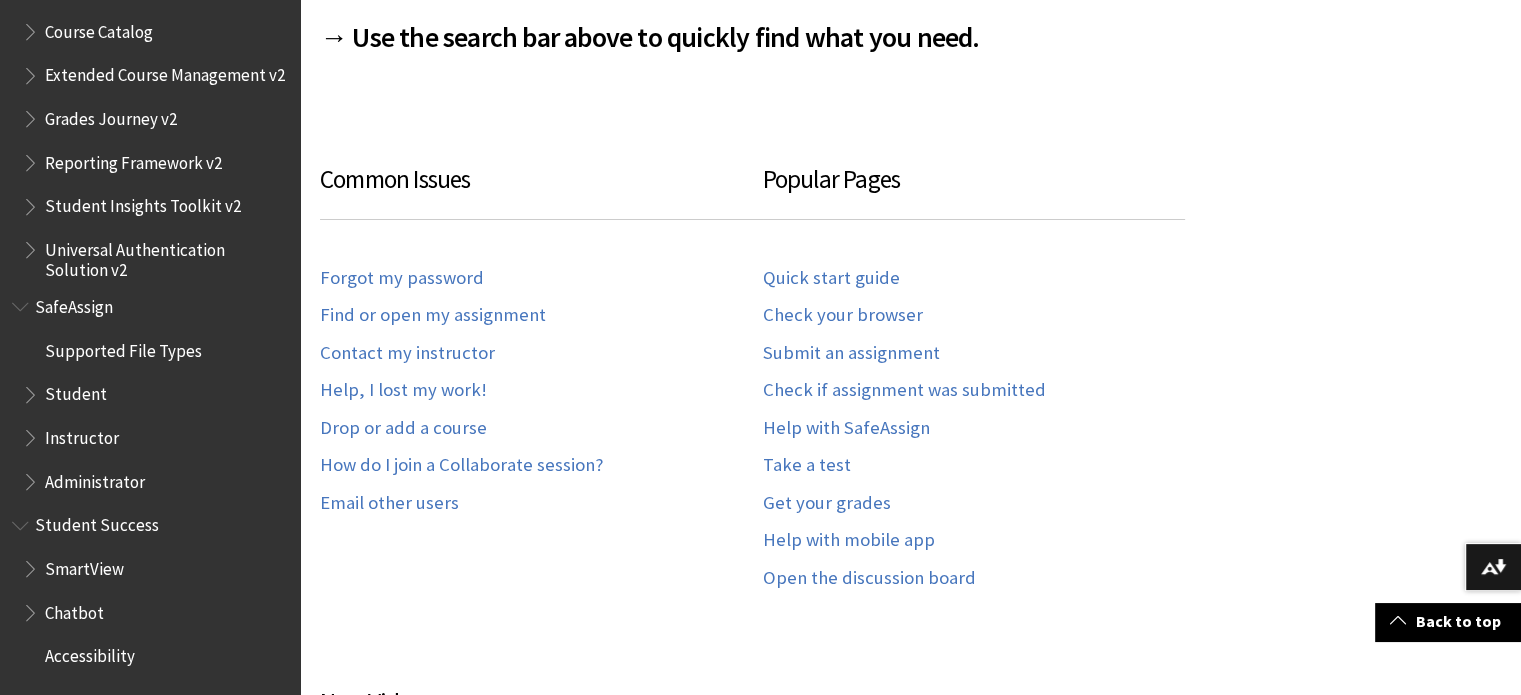 scroll, scrollTop: 213, scrollLeft: 0, axis: vertical 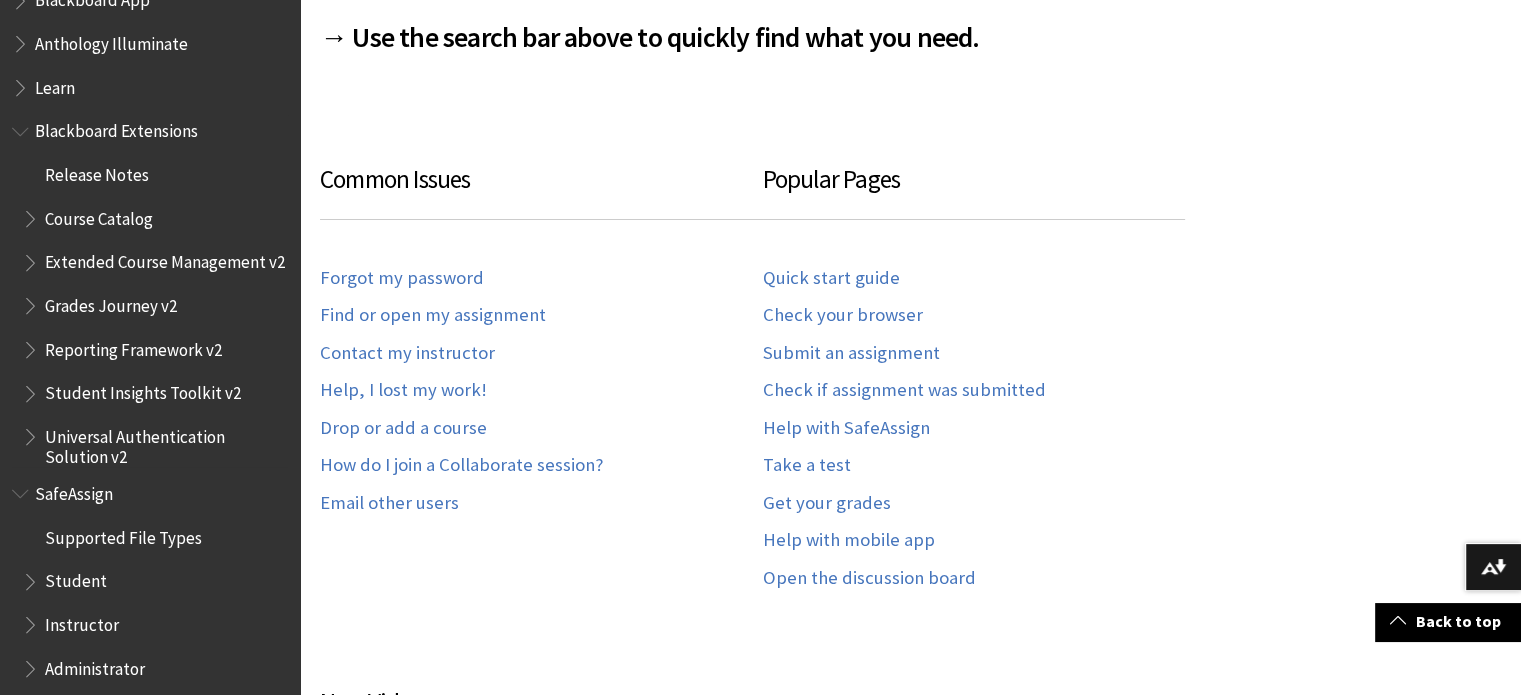 click at bounding box center (22, 127) 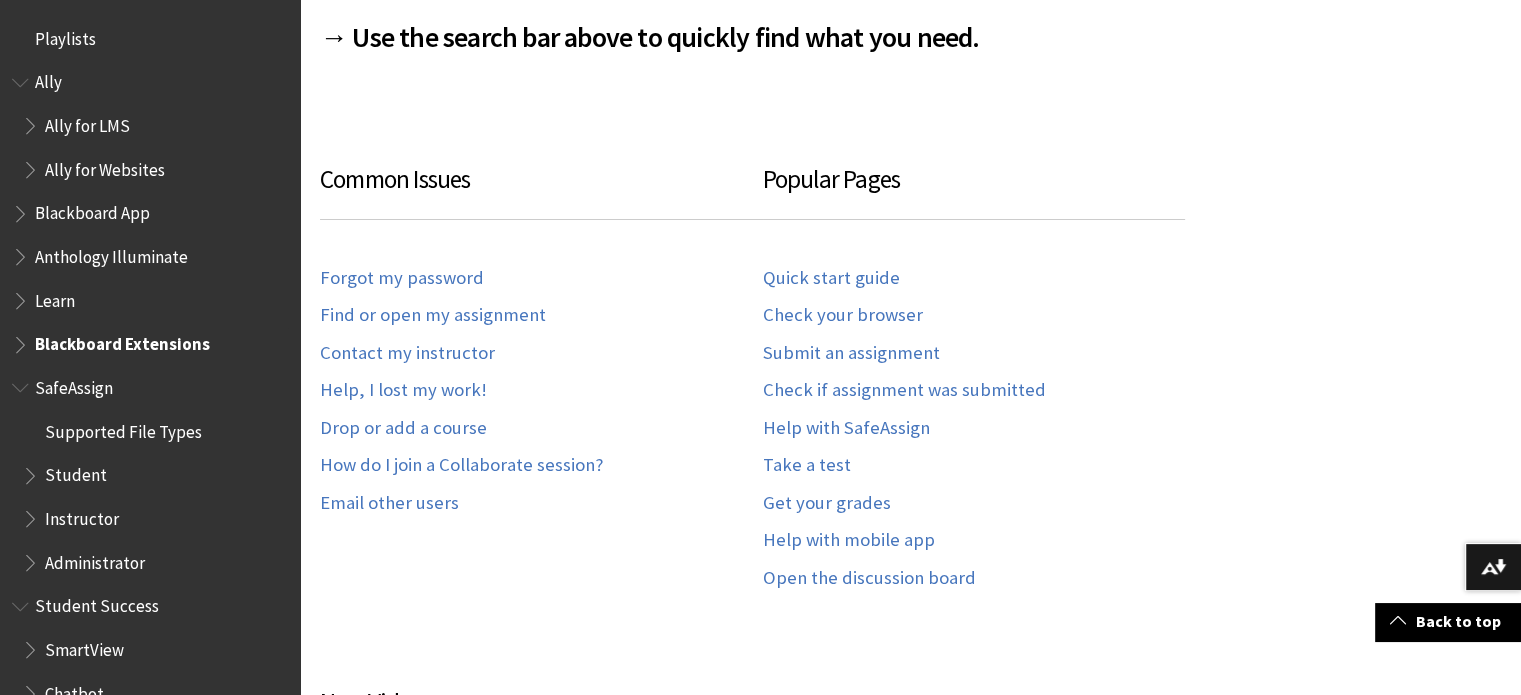 scroll, scrollTop: 80, scrollLeft: 0, axis: vertical 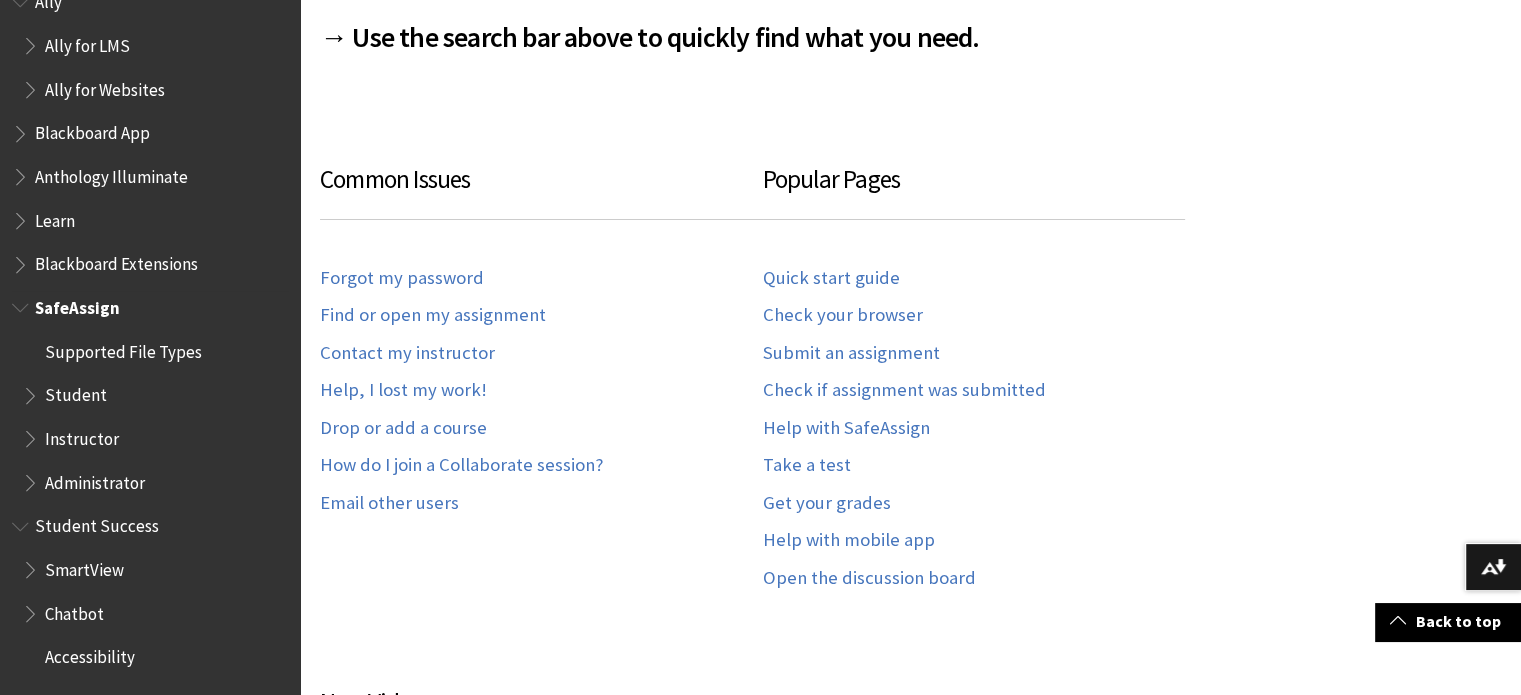 click at bounding box center (32, 391) 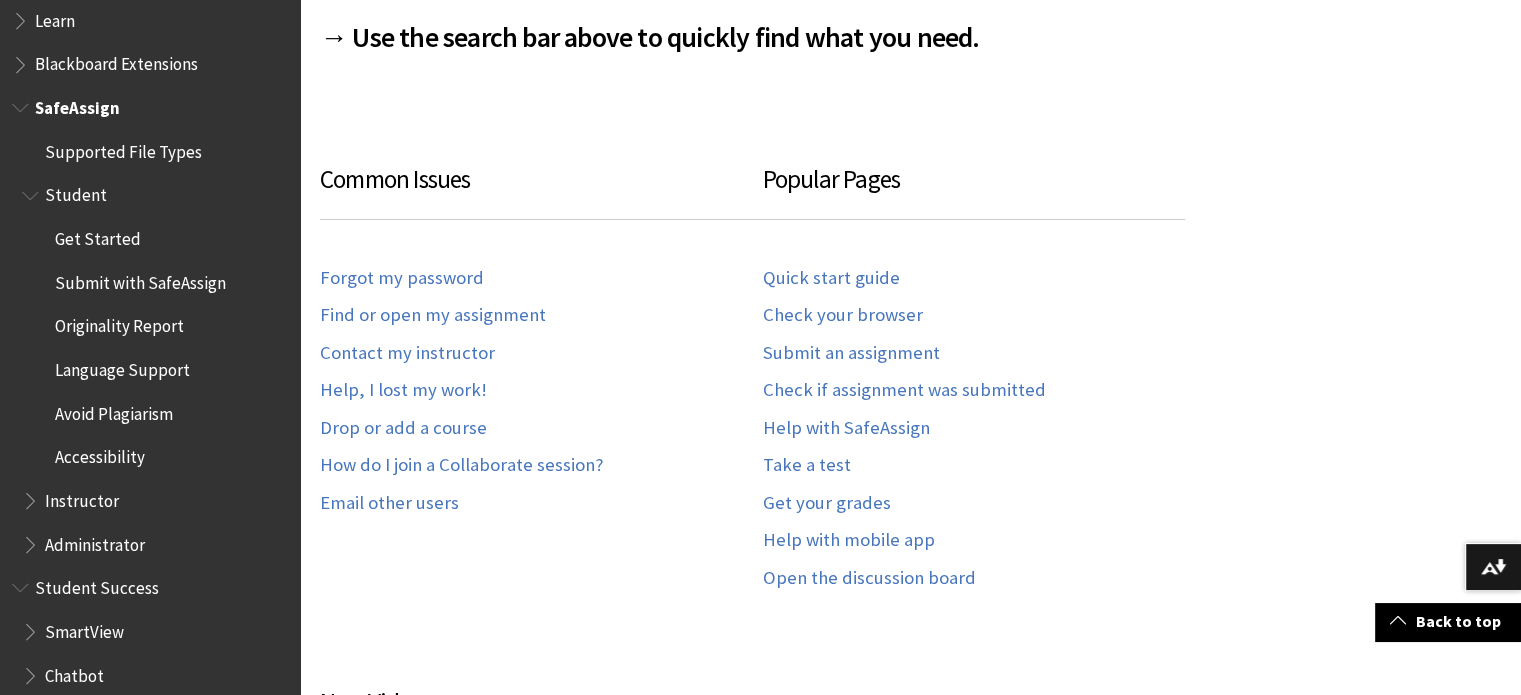 scroll, scrollTop: 80, scrollLeft: 0, axis: vertical 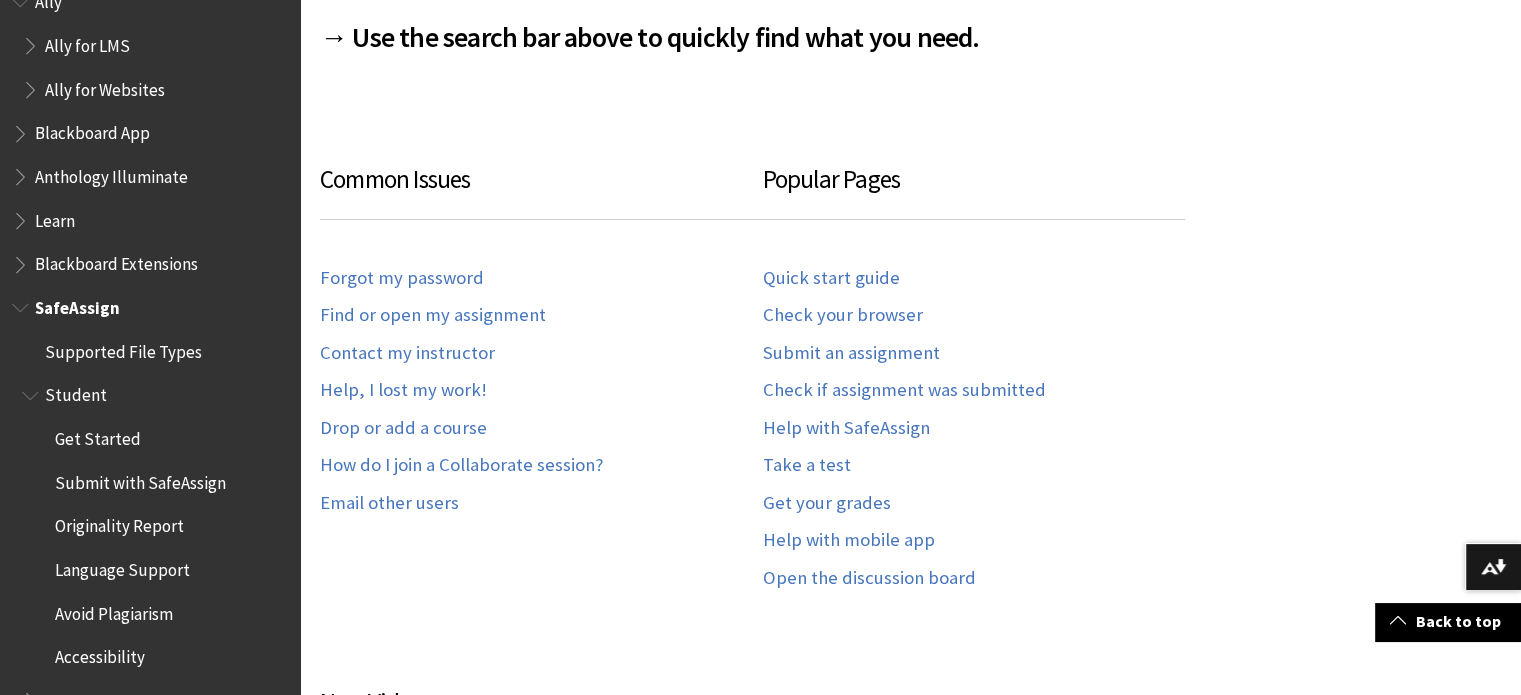 click at bounding box center (32, 391) 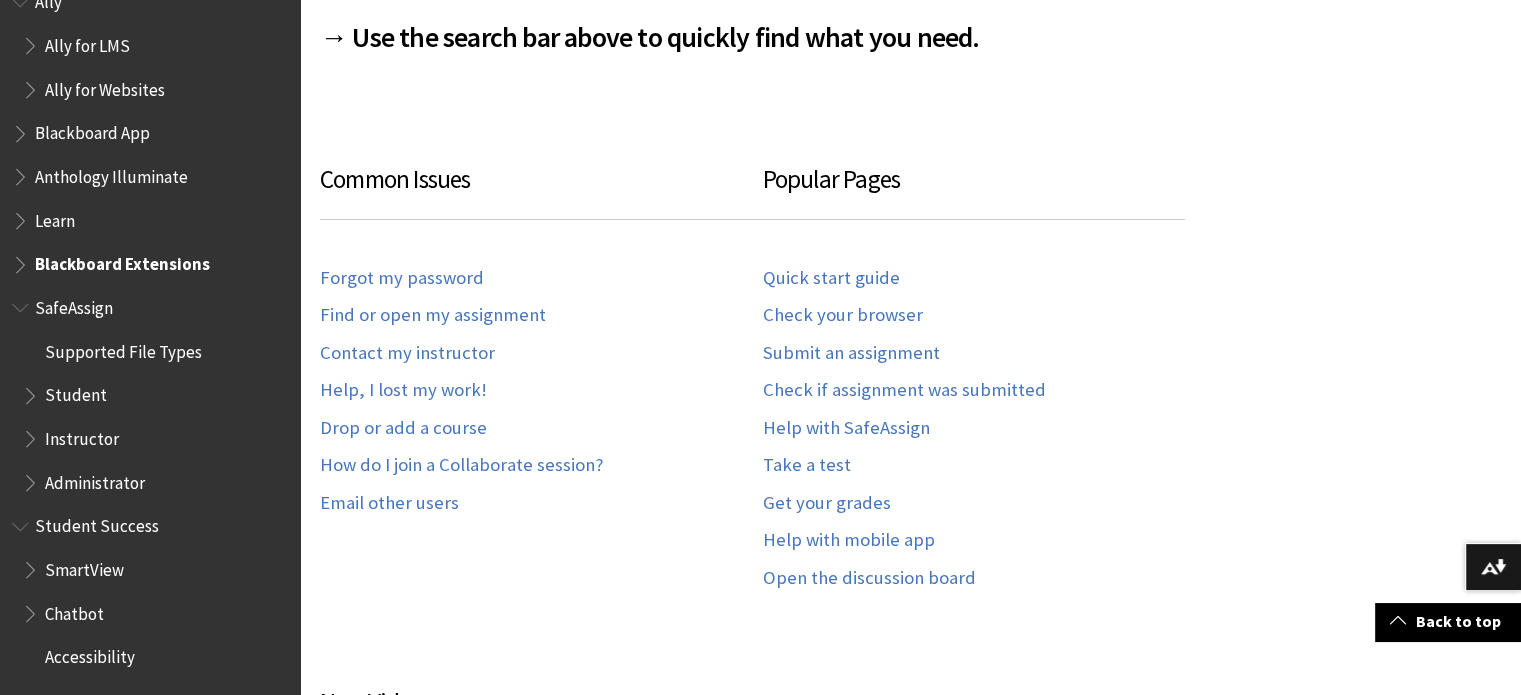 click at bounding box center [22, 260] 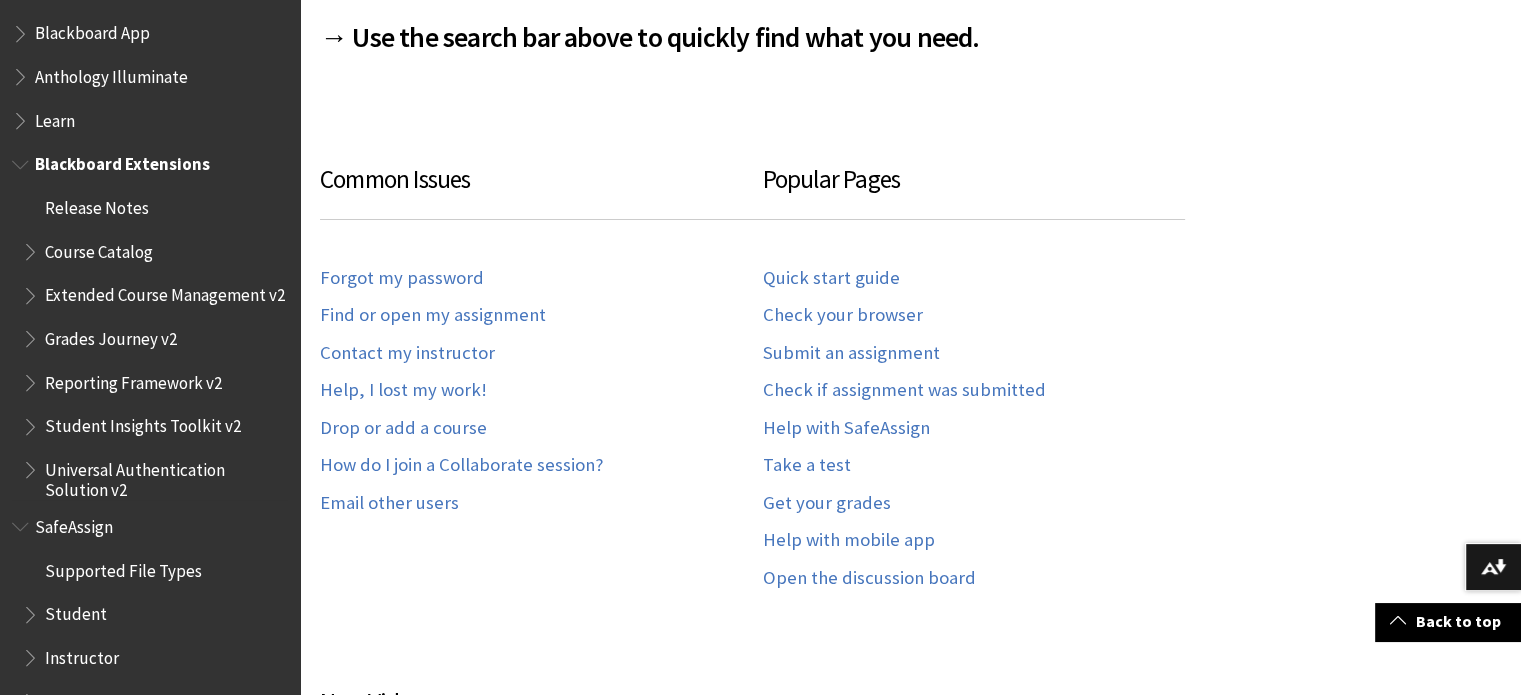 scroll, scrollTop: 280, scrollLeft: 0, axis: vertical 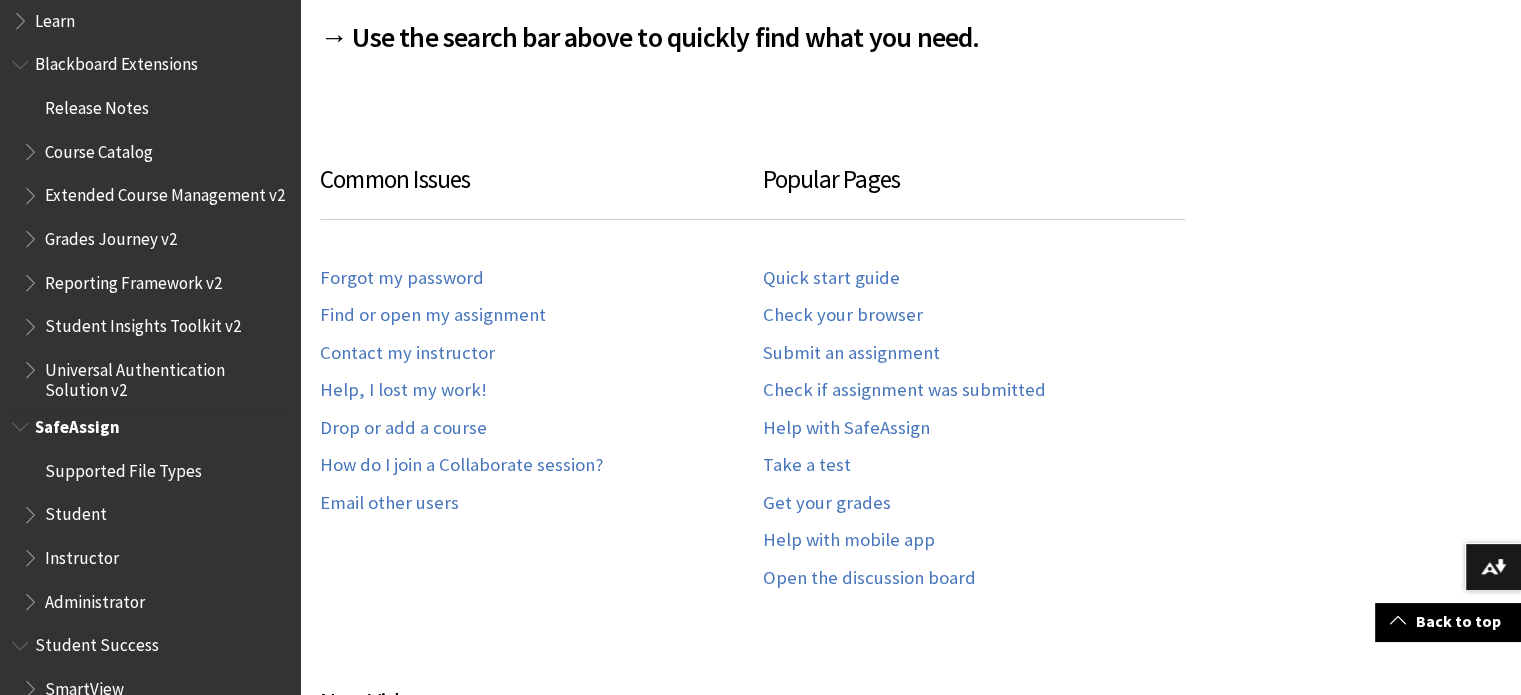 click on "Supported File Types Student Get Started Submit with SafeAssign Originality Report Language Support  Avoid Plagiarism Accessibility Instructor Administrator" at bounding box center (150, 536) 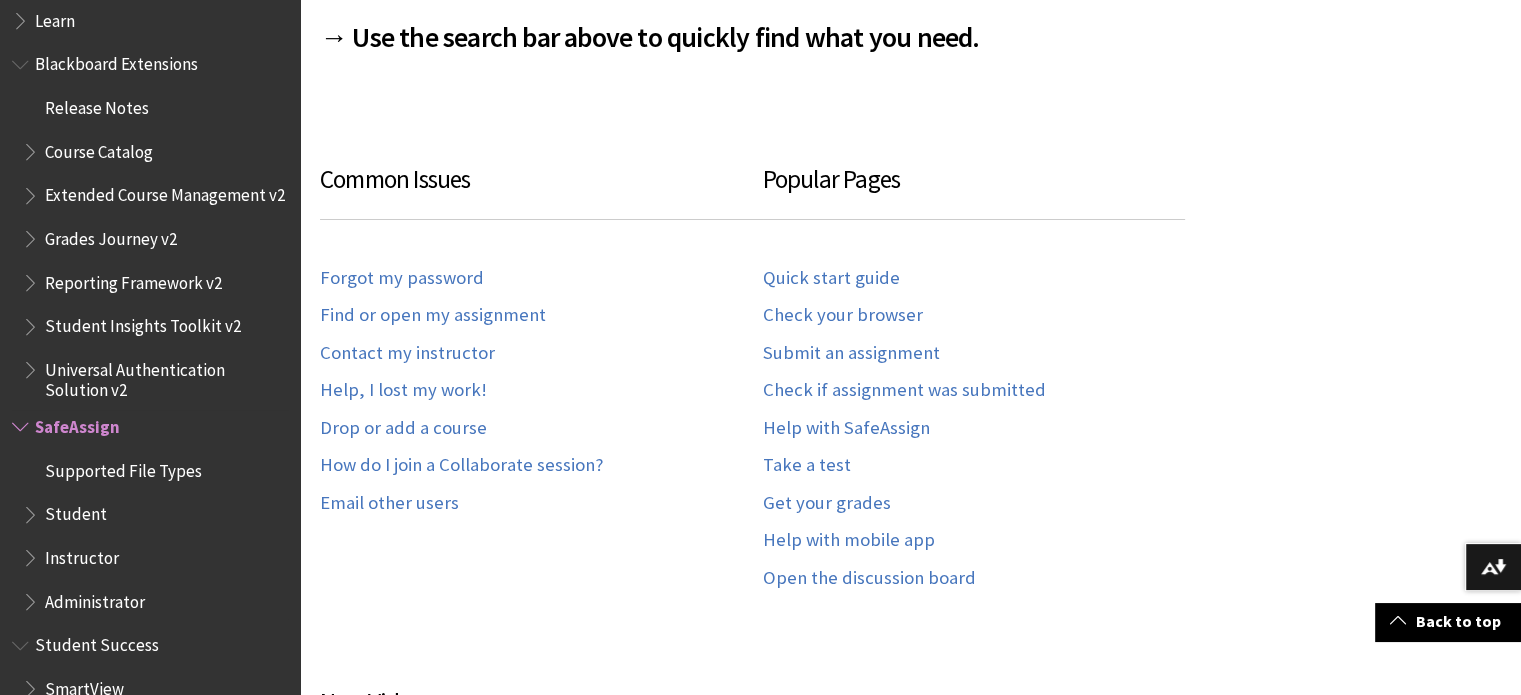 click at bounding box center [32, 510] 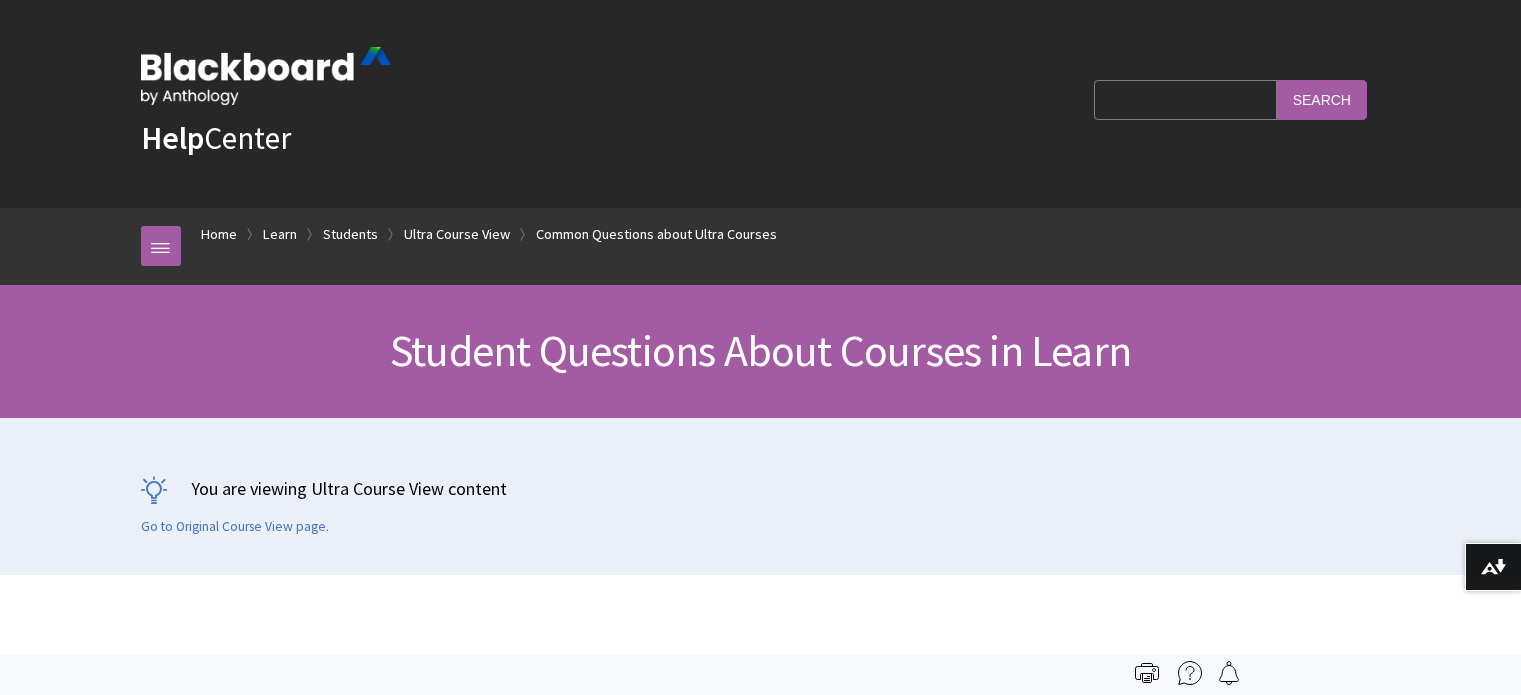 scroll, scrollTop: 2798, scrollLeft: 0, axis: vertical 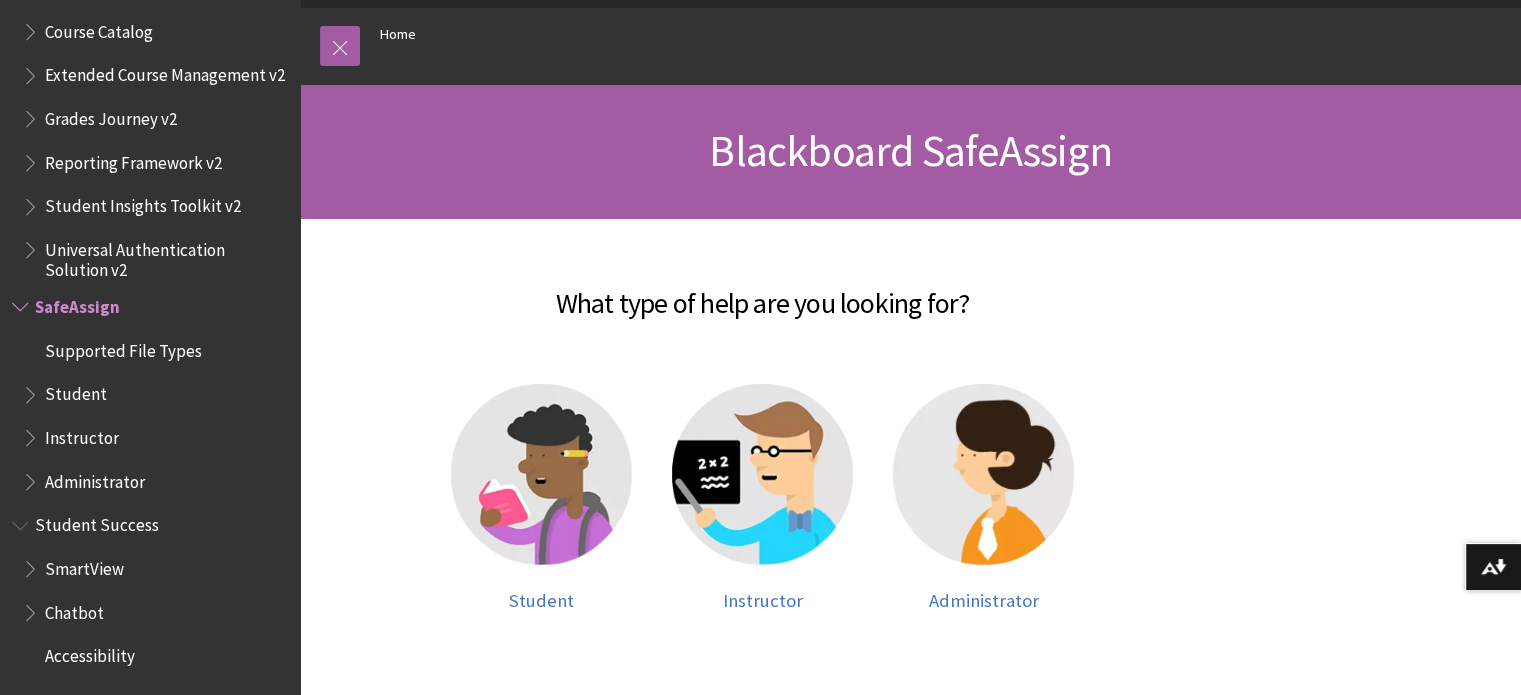 click at bounding box center [22, 302] 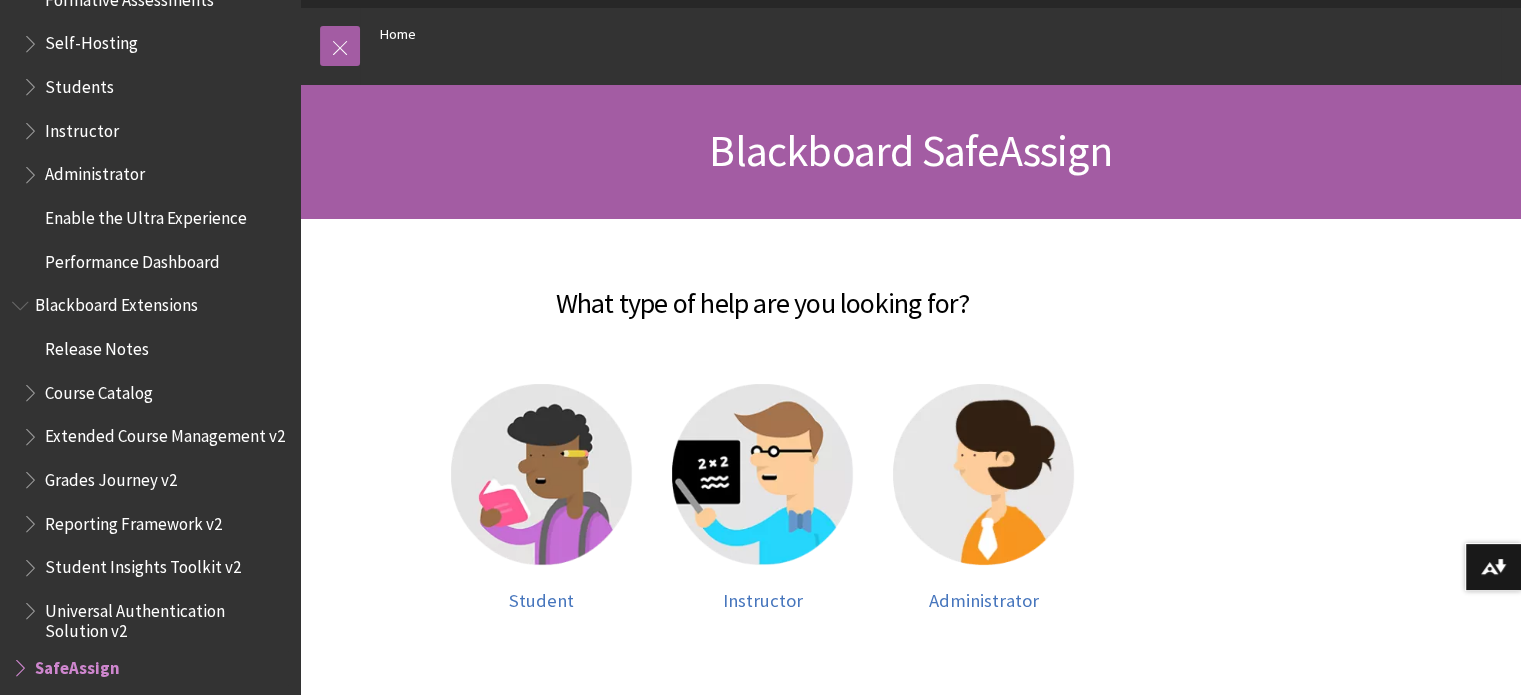 scroll, scrollTop: 2086, scrollLeft: 0, axis: vertical 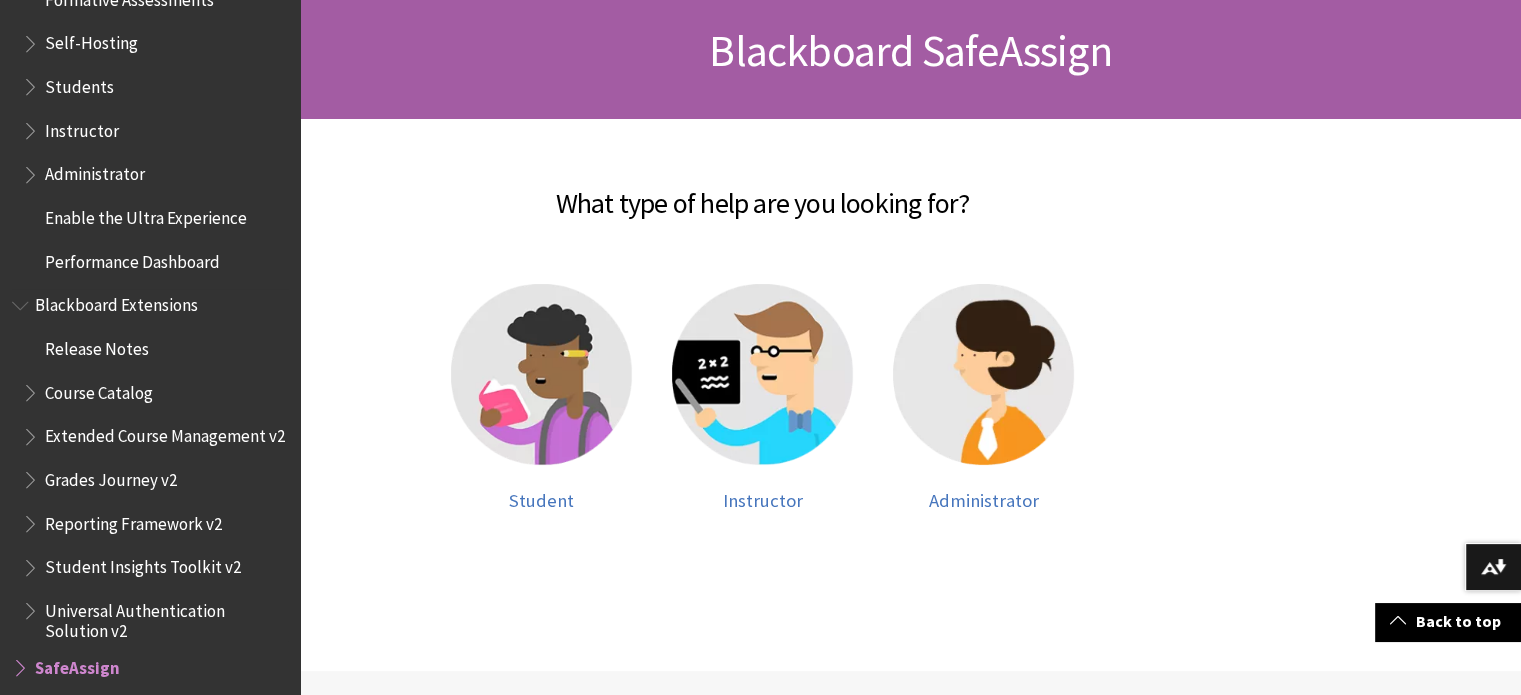 click at bounding box center (22, 301) 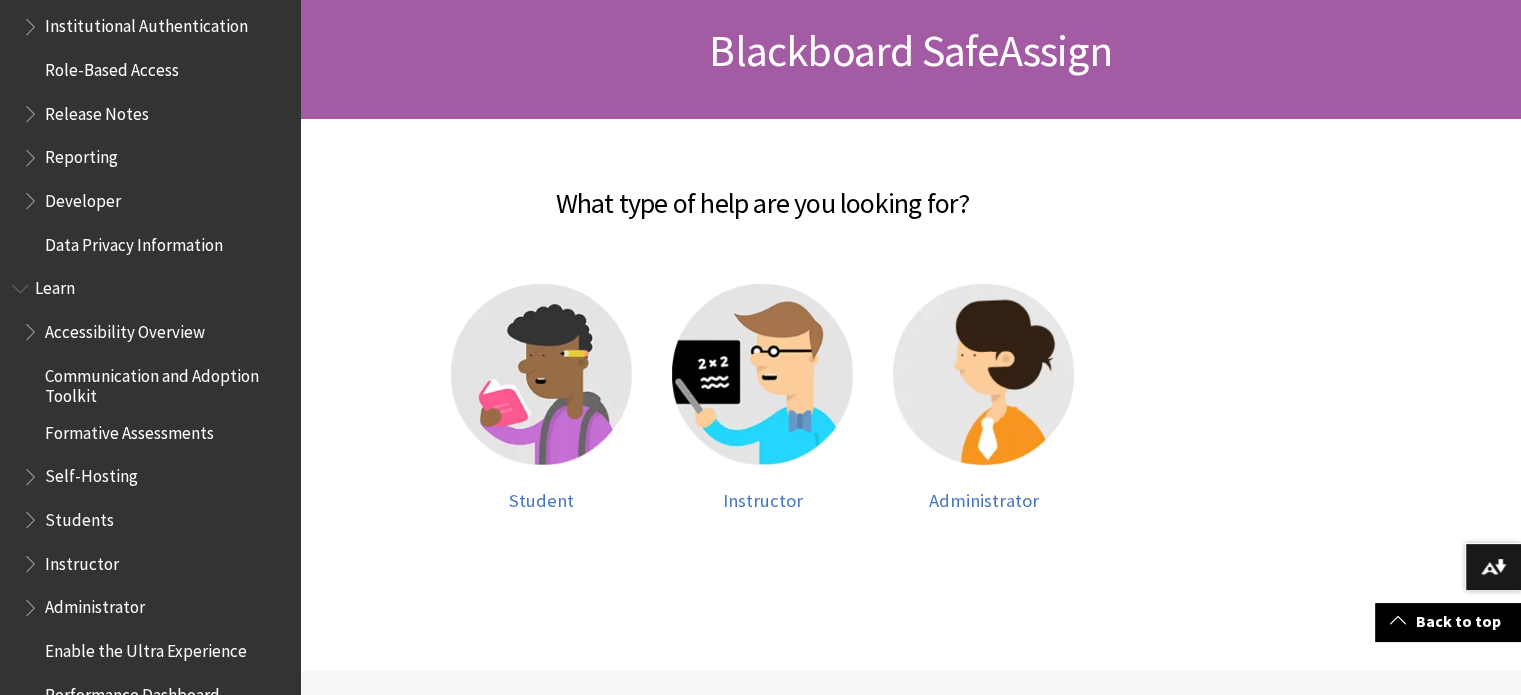 scroll, scrollTop: 1553, scrollLeft: 0, axis: vertical 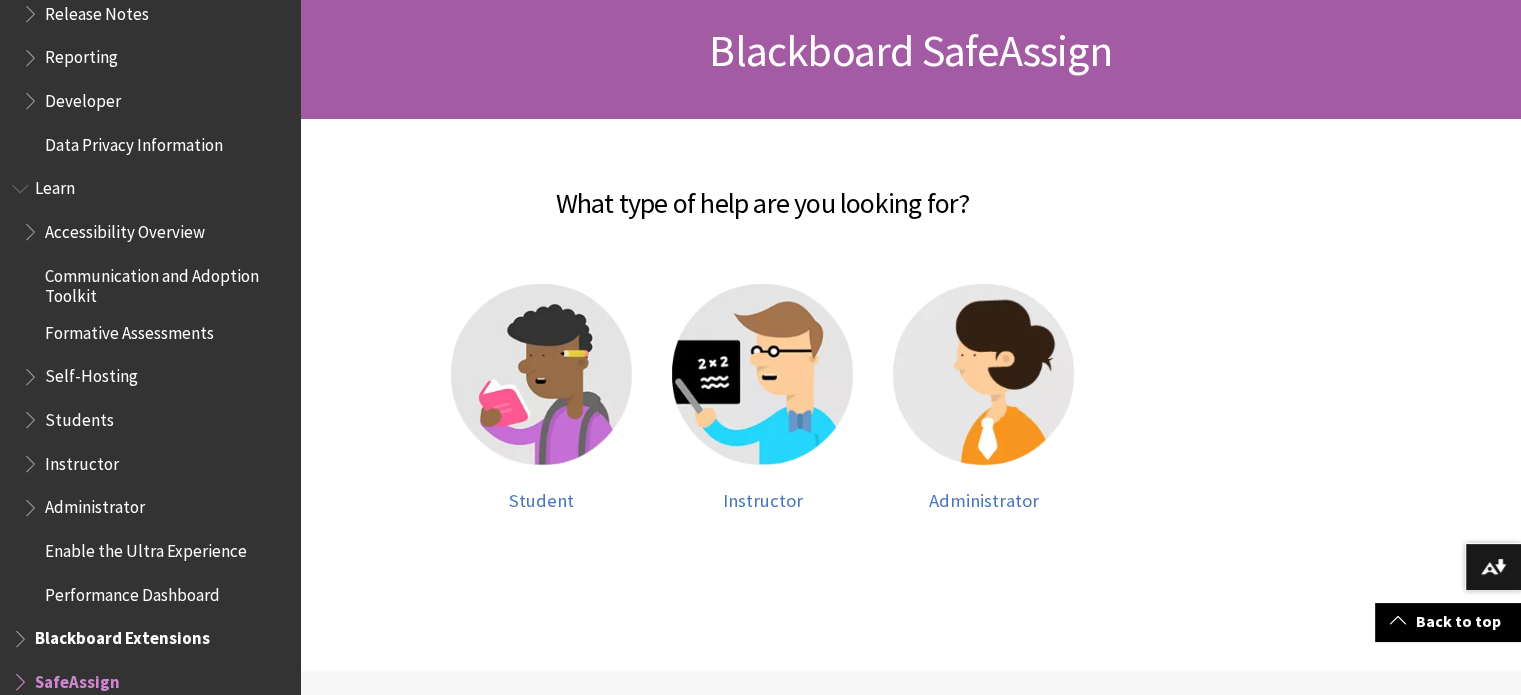 click at bounding box center (32, 415) 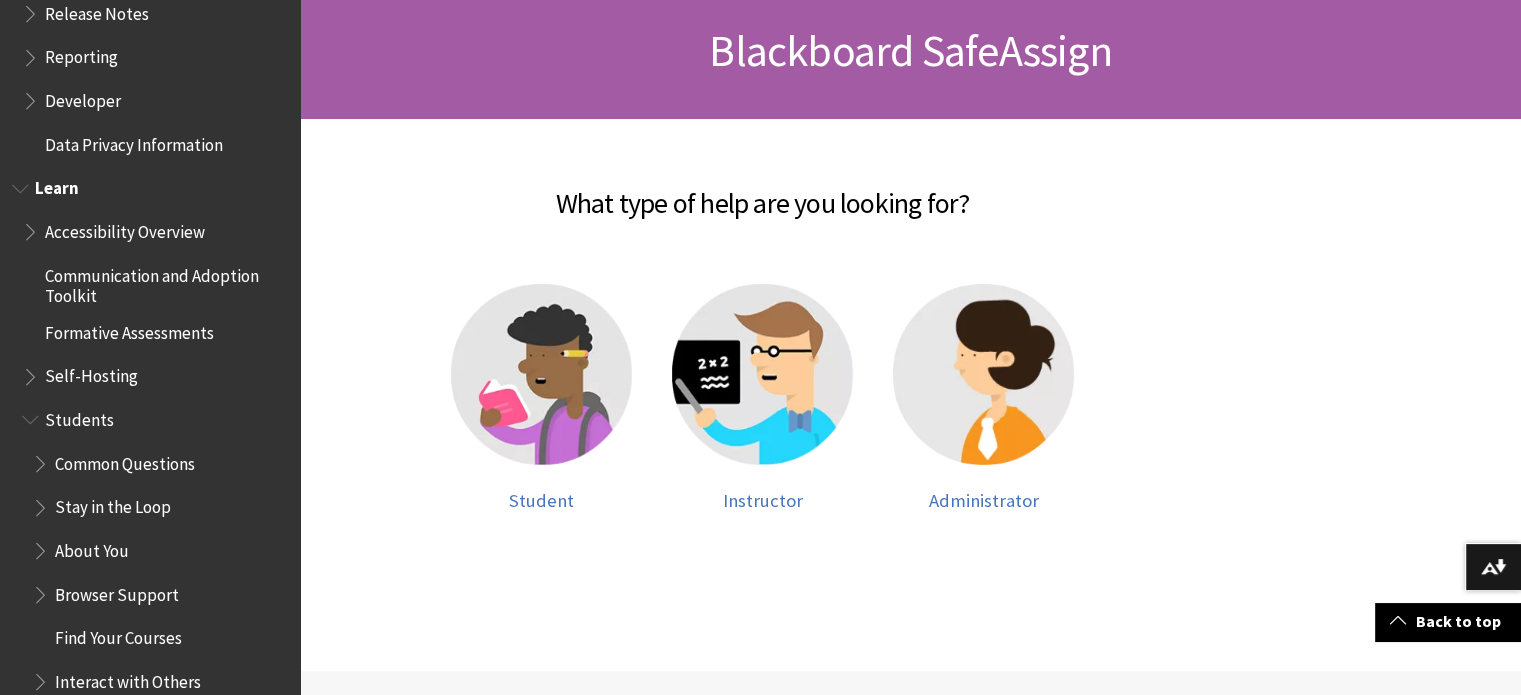 click on "Students" at bounding box center [79, 416] 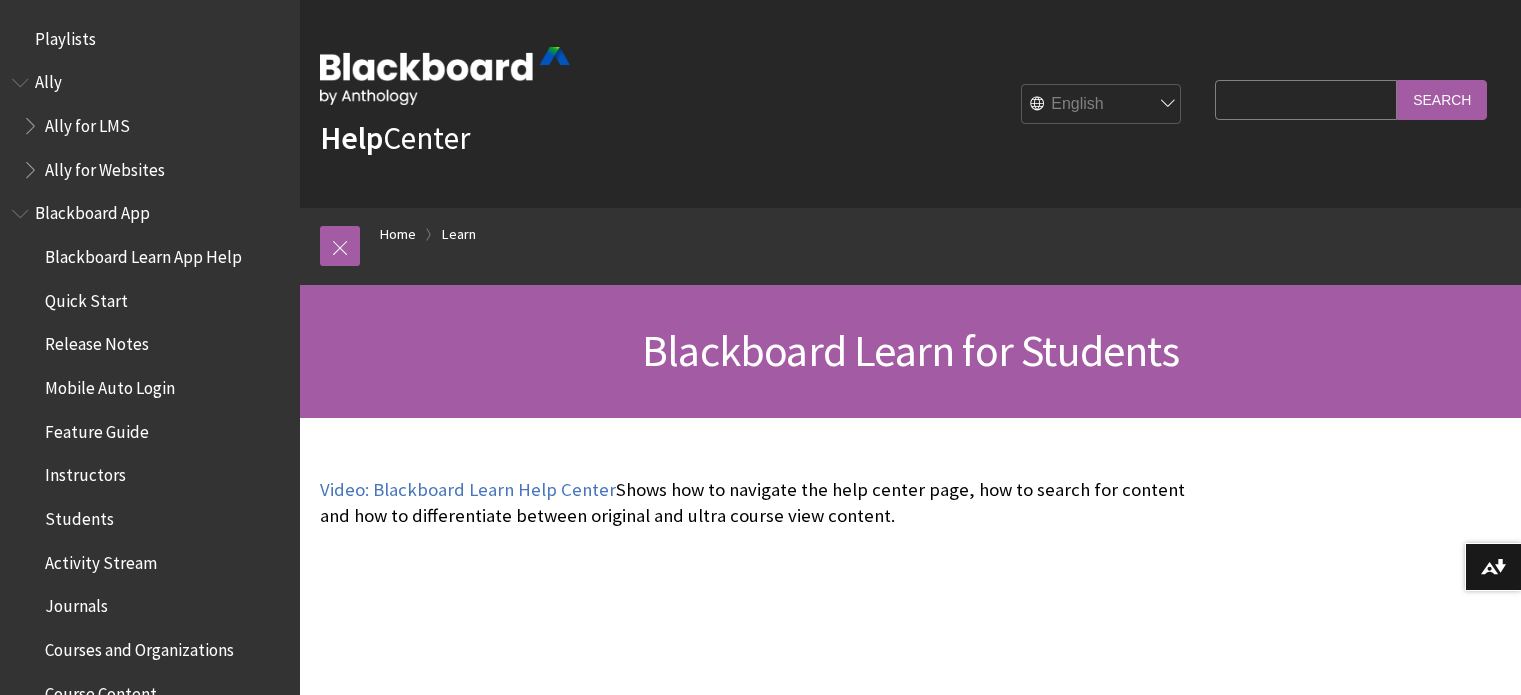 scroll, scrollTop: 500, scrollLeft: 0, axis: vertical 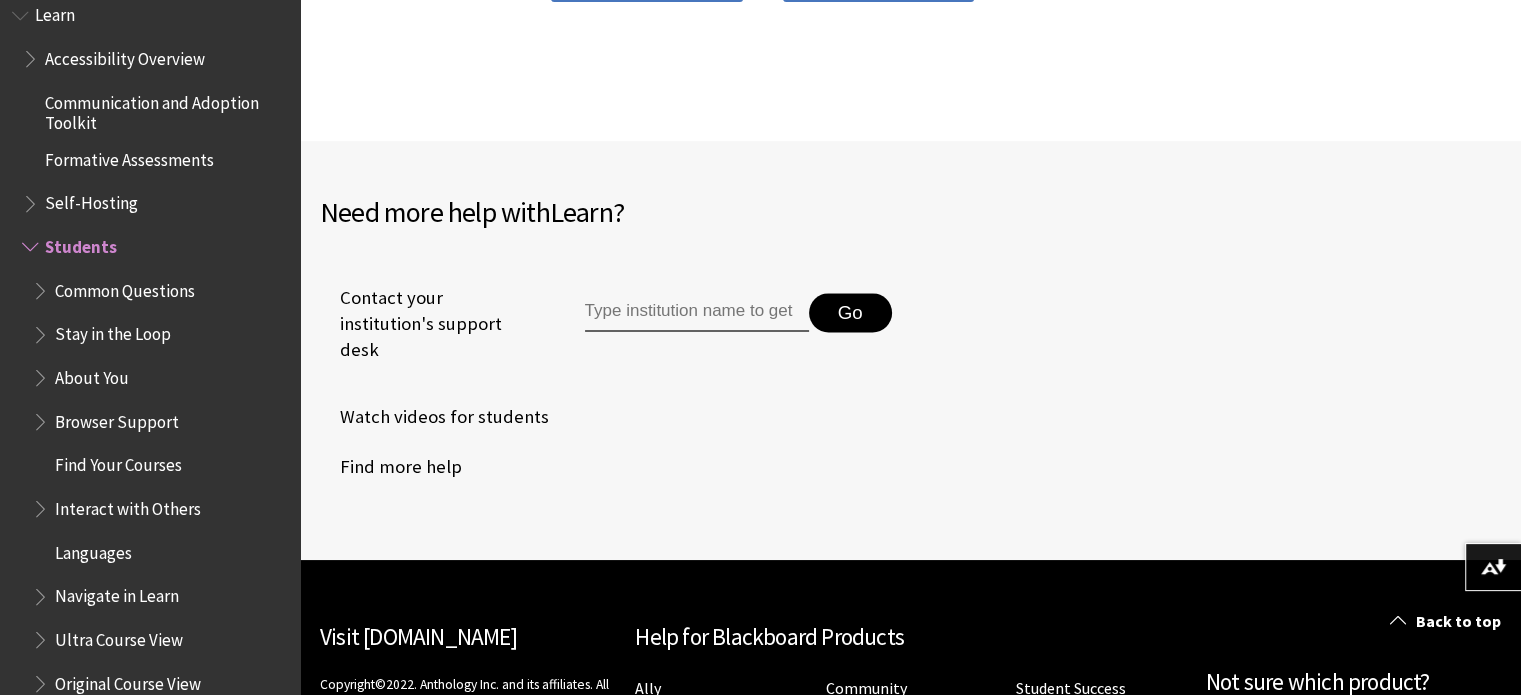 click on "Find Your Courses" at bounding box center (118, 462) 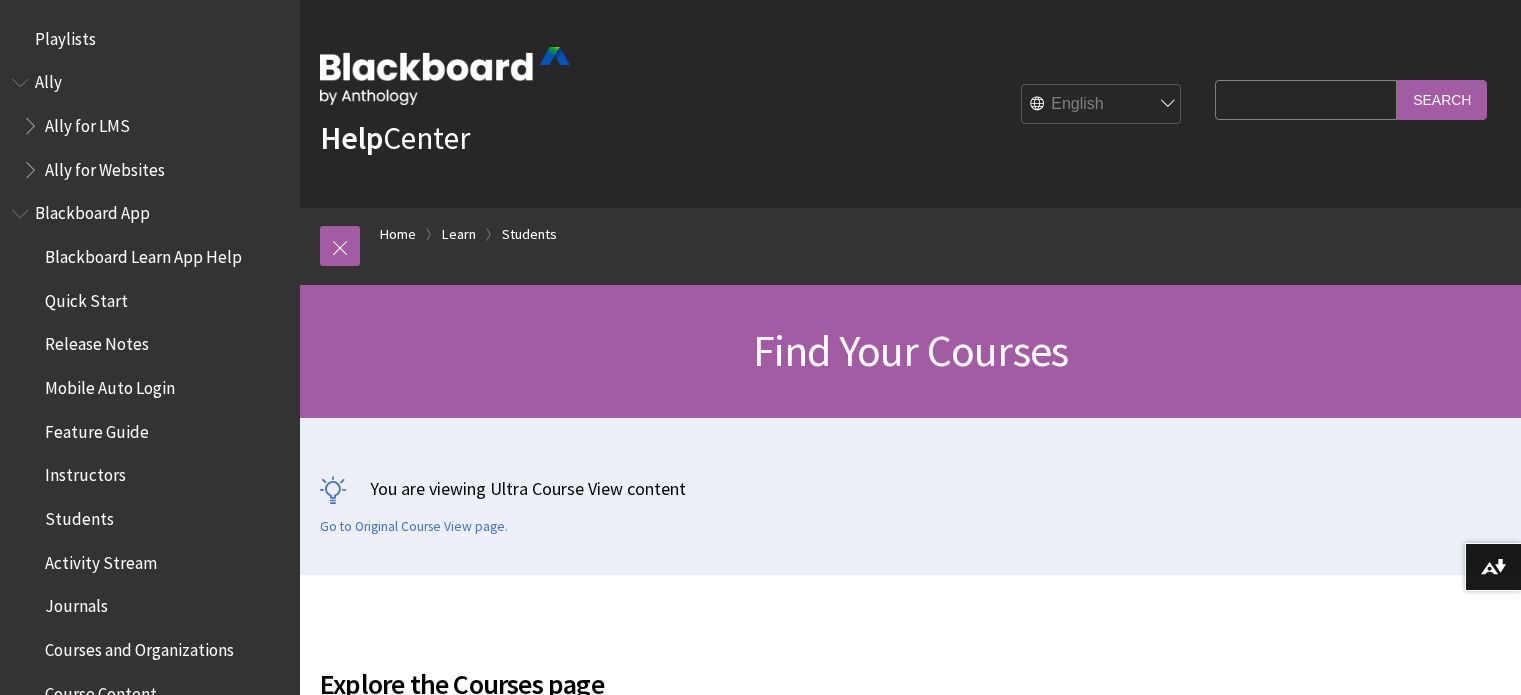 scroll, scrollTop: 300, scrollLeft: 0, axis: vertical 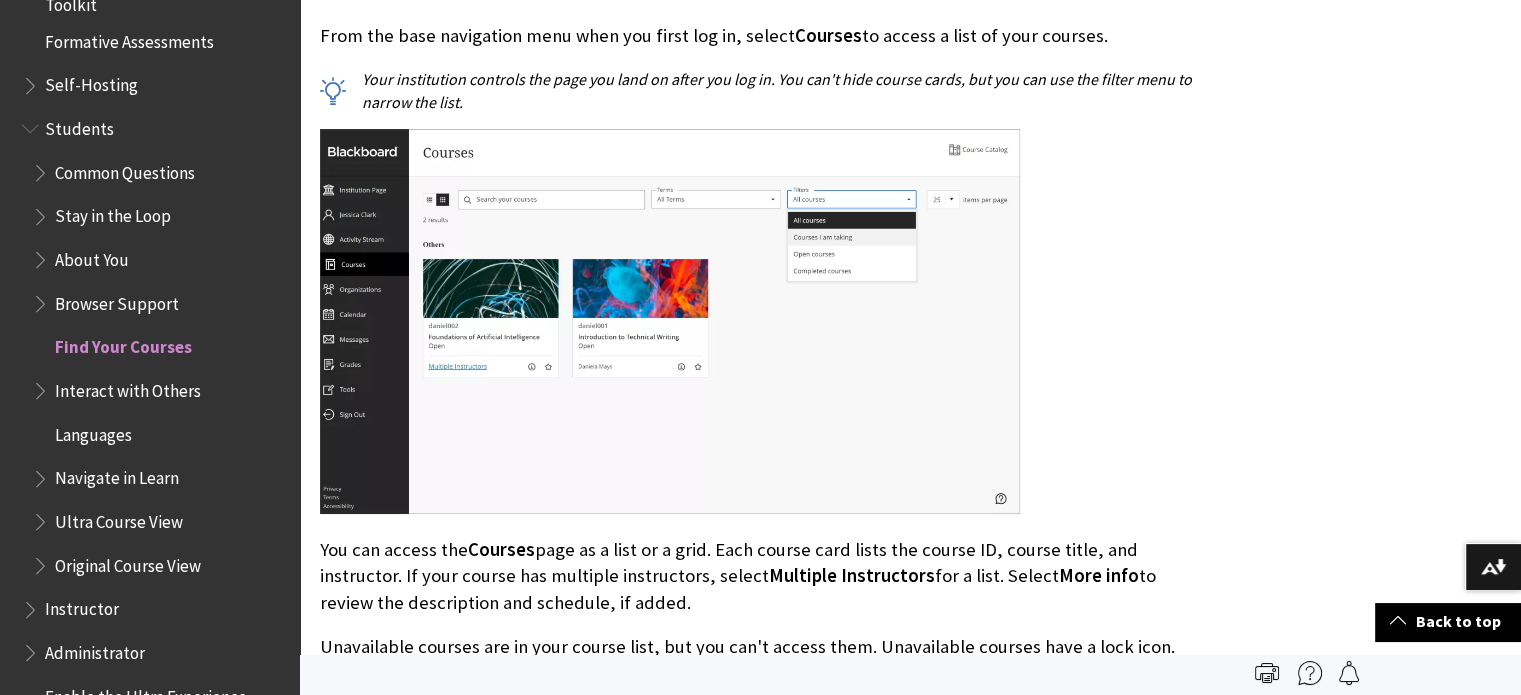 click on "Original Course View" at bounding box center [128, 562] 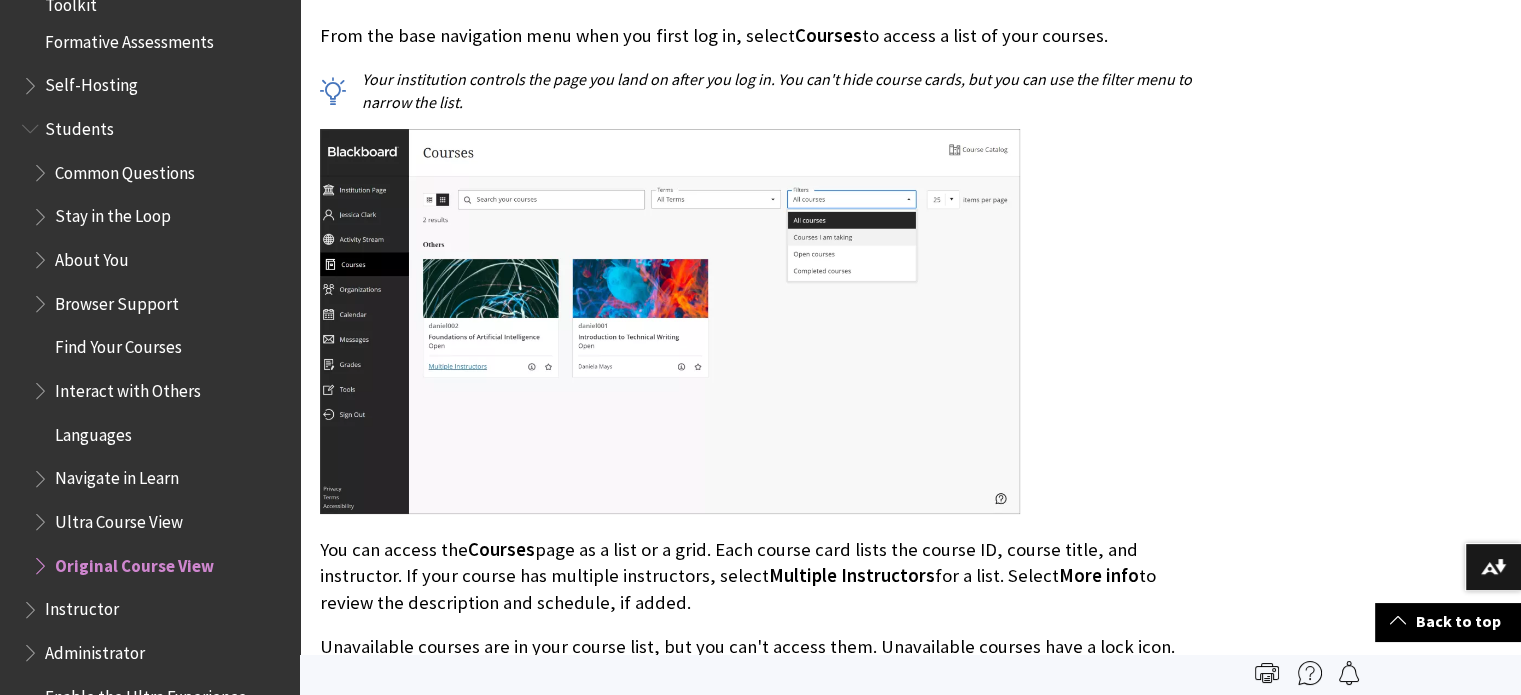 click on "Ultra Course View" at bounding box center (119, 518) 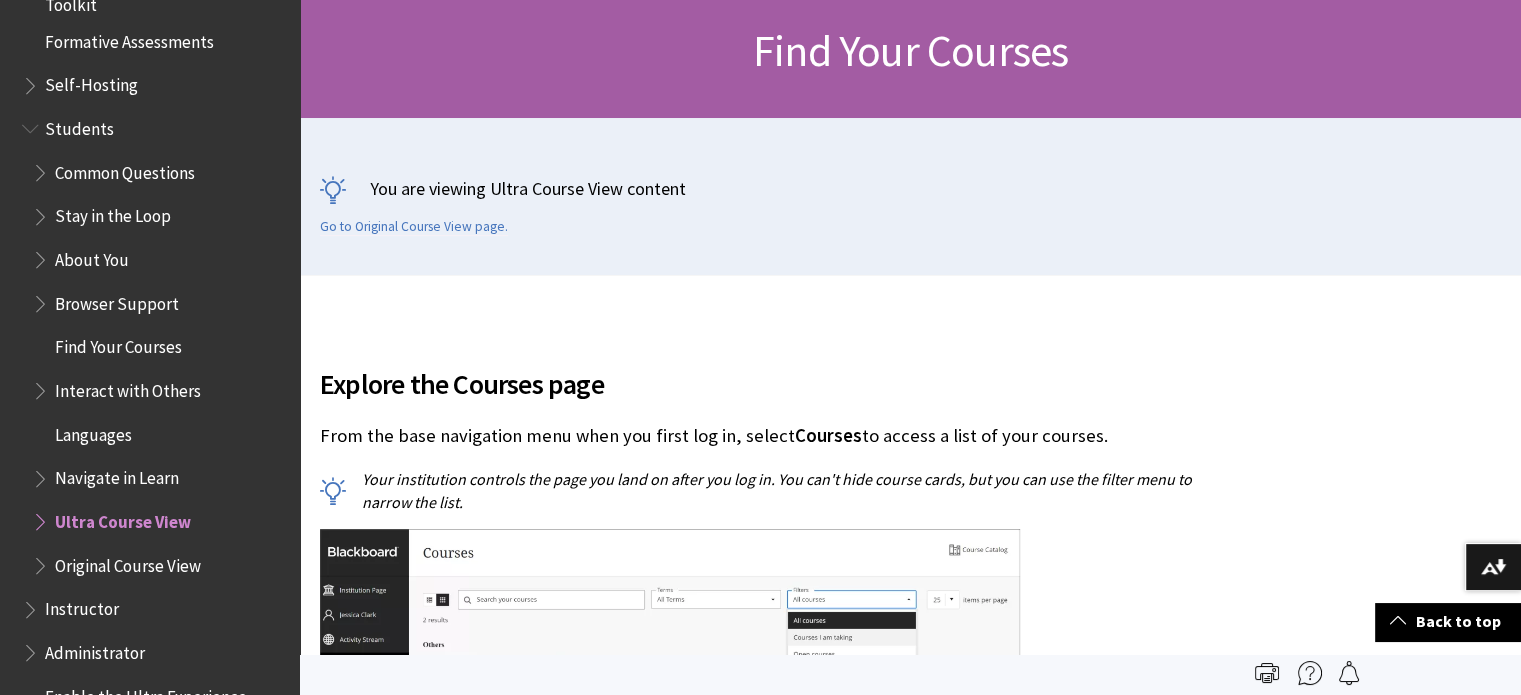scroll, scrollTop: 0, scrollLeft: 0, axis: both 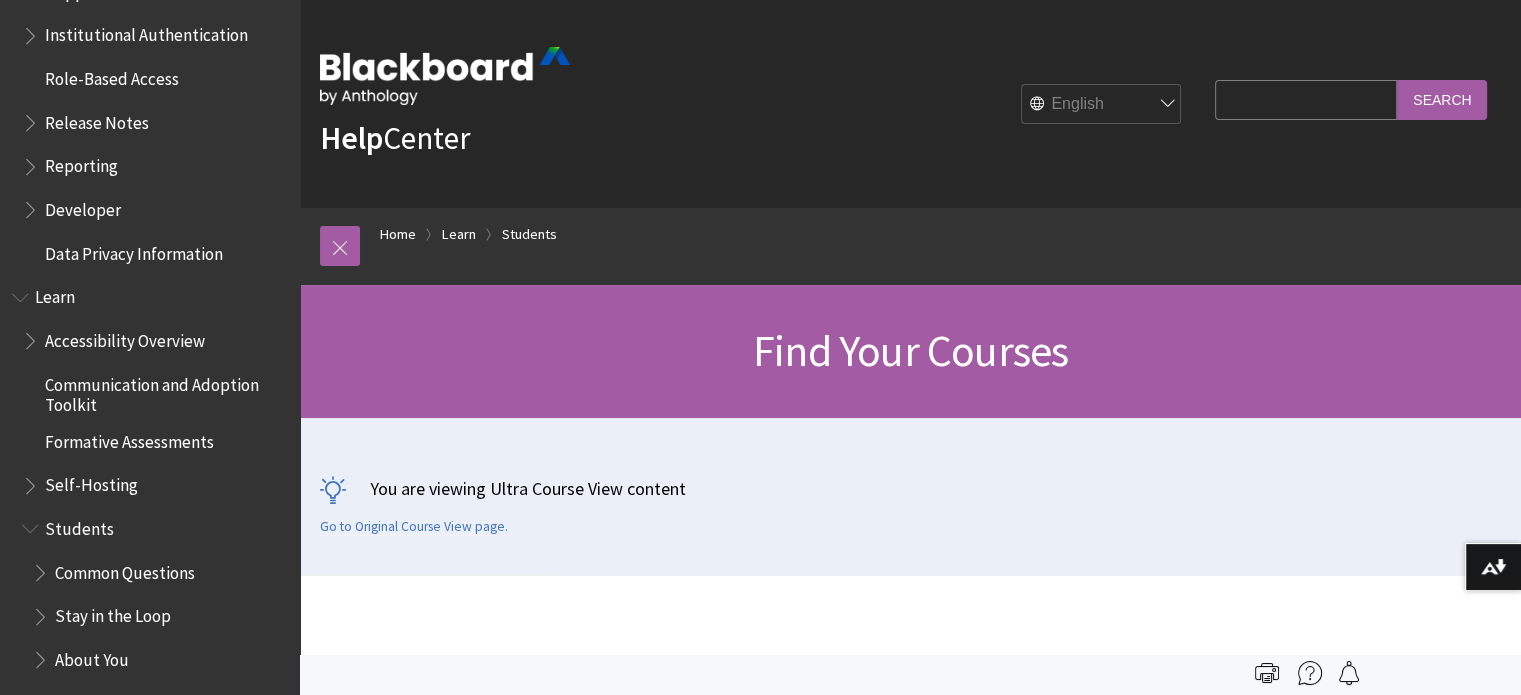 click on "Accessibility Overview" at bounding box center (125, 337) 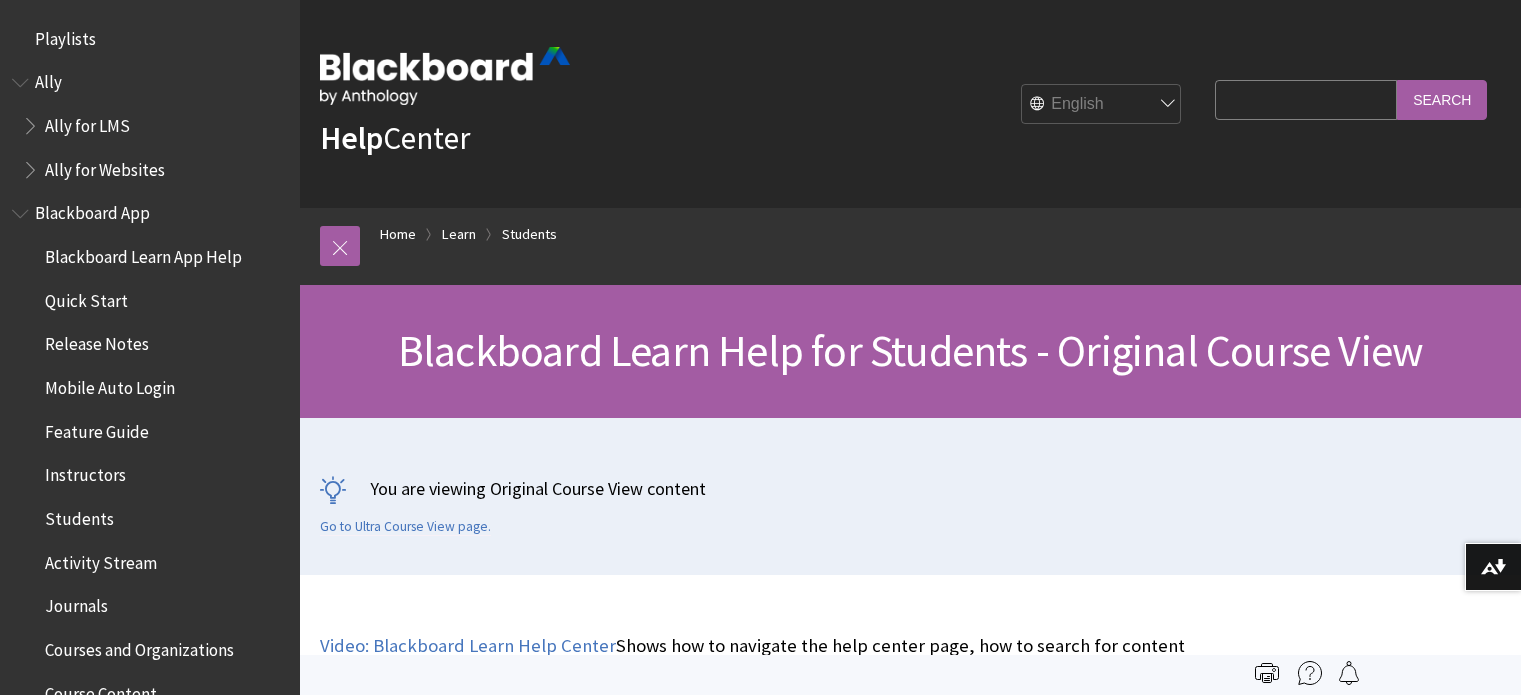 scroll, scrollTop: 0, scrollLeft: 0, axis: both 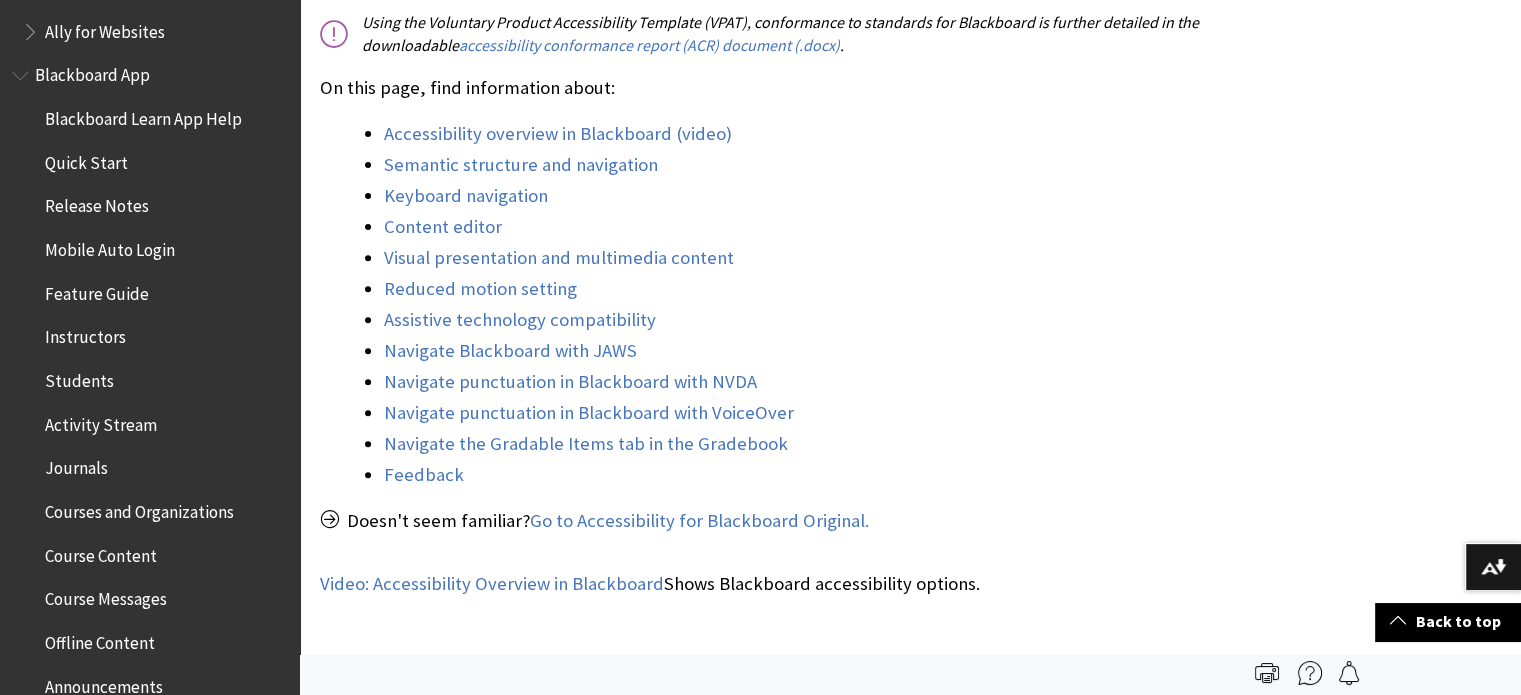 click on "Blackboard Learn App Help Quick Start Release Notes Mobile Auto Login Feature Guide Instructors Students Activity Stream Journals Courses and Organizations Course Content Course Messages Offline Content Announcements Discussions Due Dates Grades Cloud Storage Profile Push Notifications Tests and Assignments Common Questions Accessibility Administrator Info" at bounding box center (150, 621) 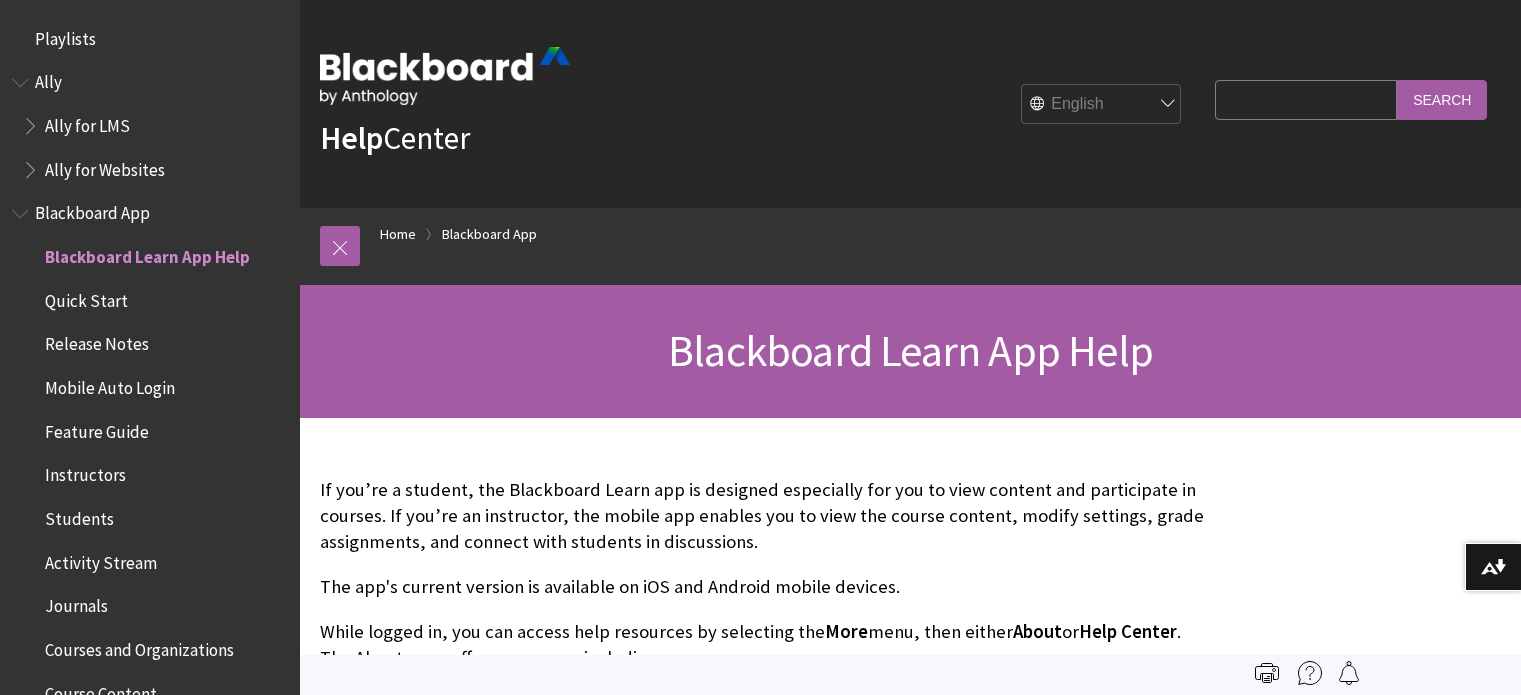 scroll, scrollTop: 0, scrollLeft: 0, axis: both 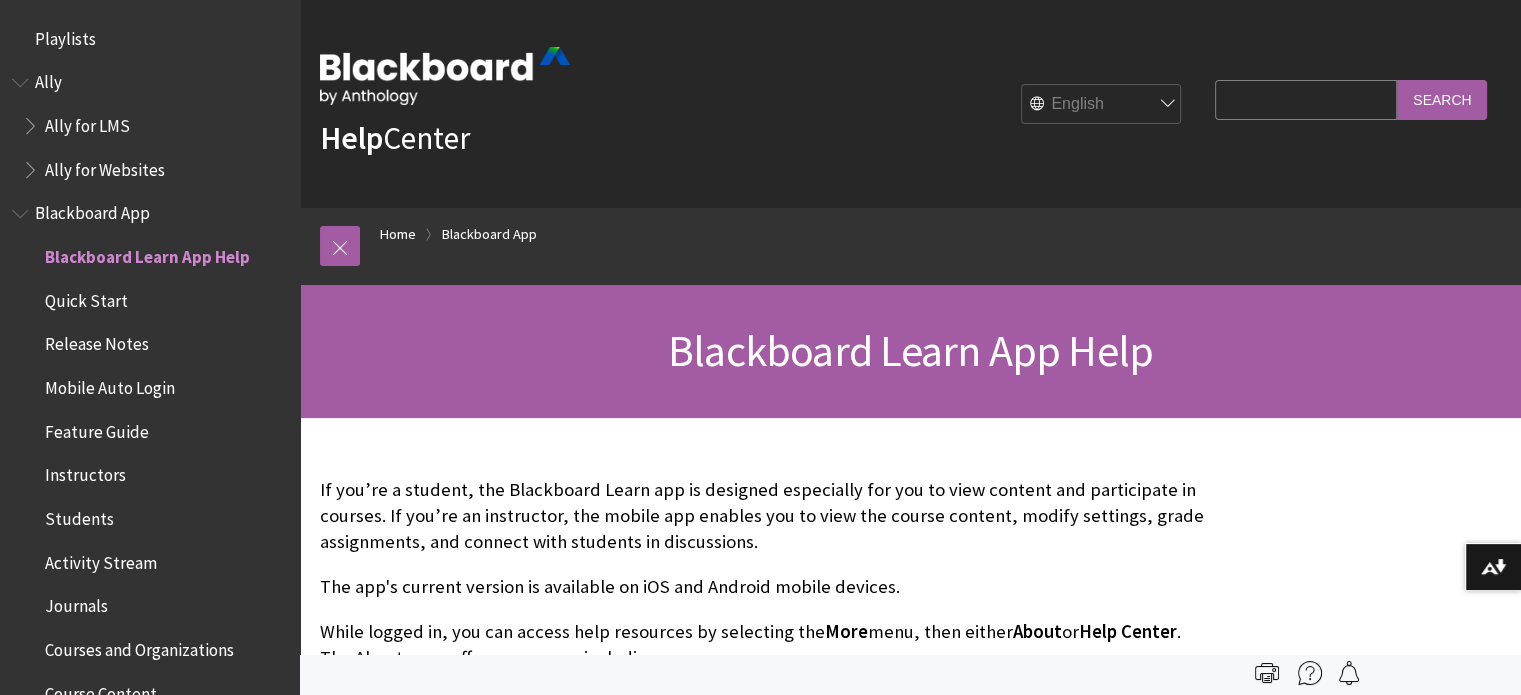 click at bounding box center [22, 209] 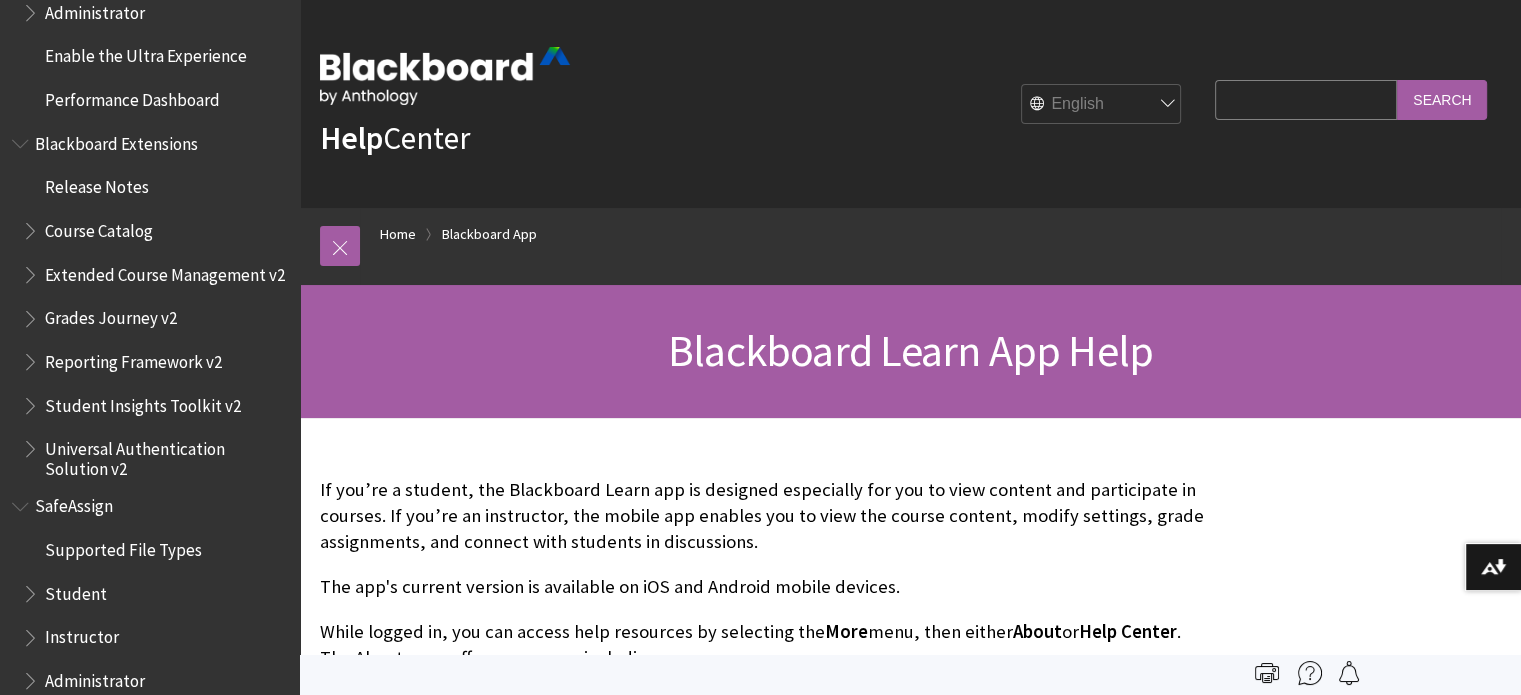 scroll, scrollTop: 1212, scrollLeft: 0, axis: vertical 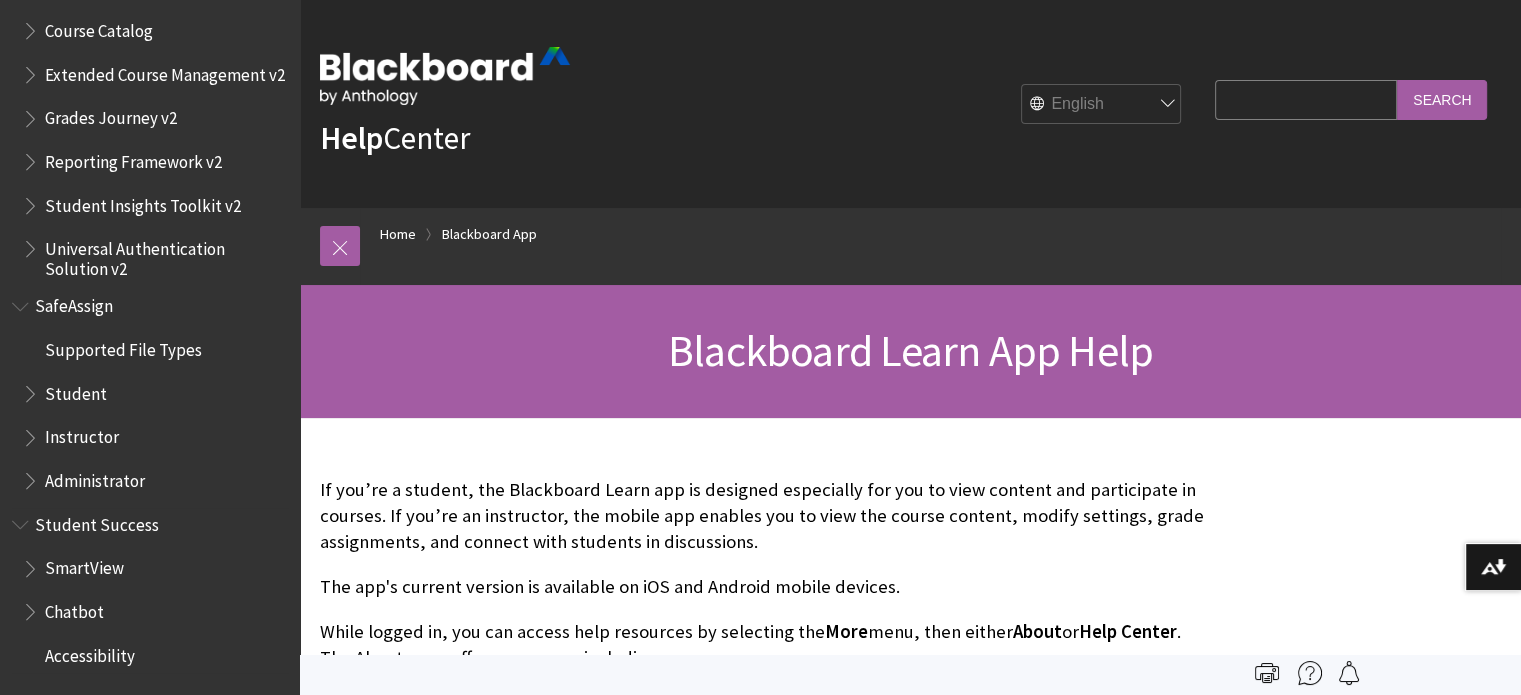 click at bounding box center (22, 520) 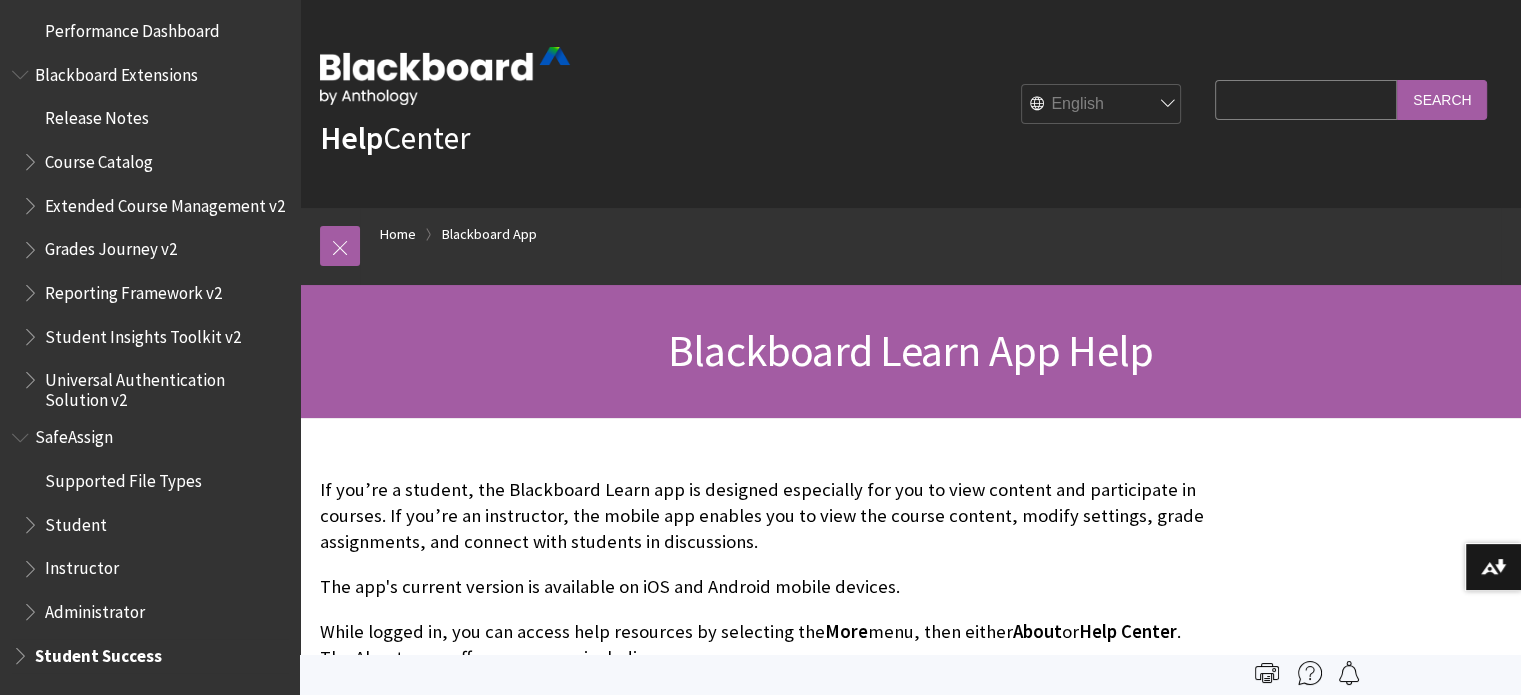 scroll, scrollTop: 1082, scrollLeft: 0, axis: vertical 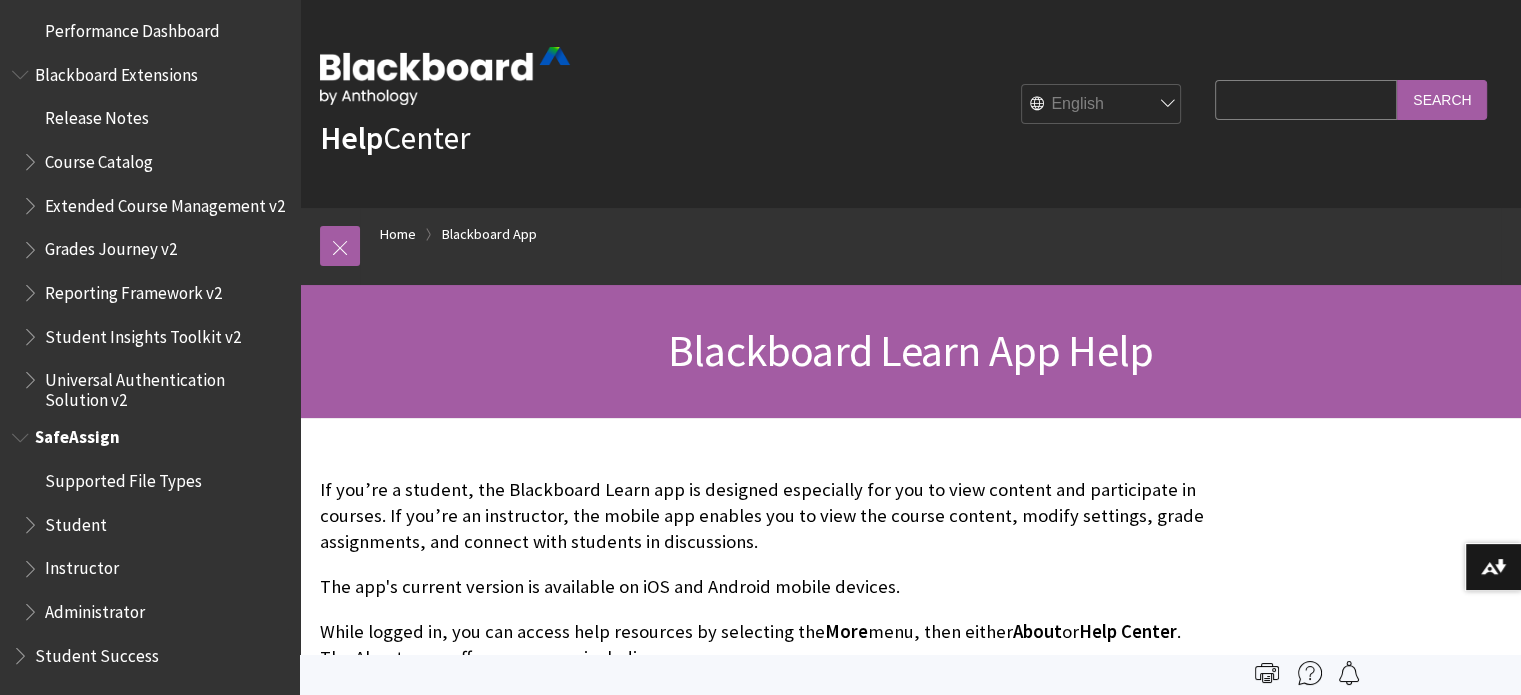 click at bounding box center (22, 433) 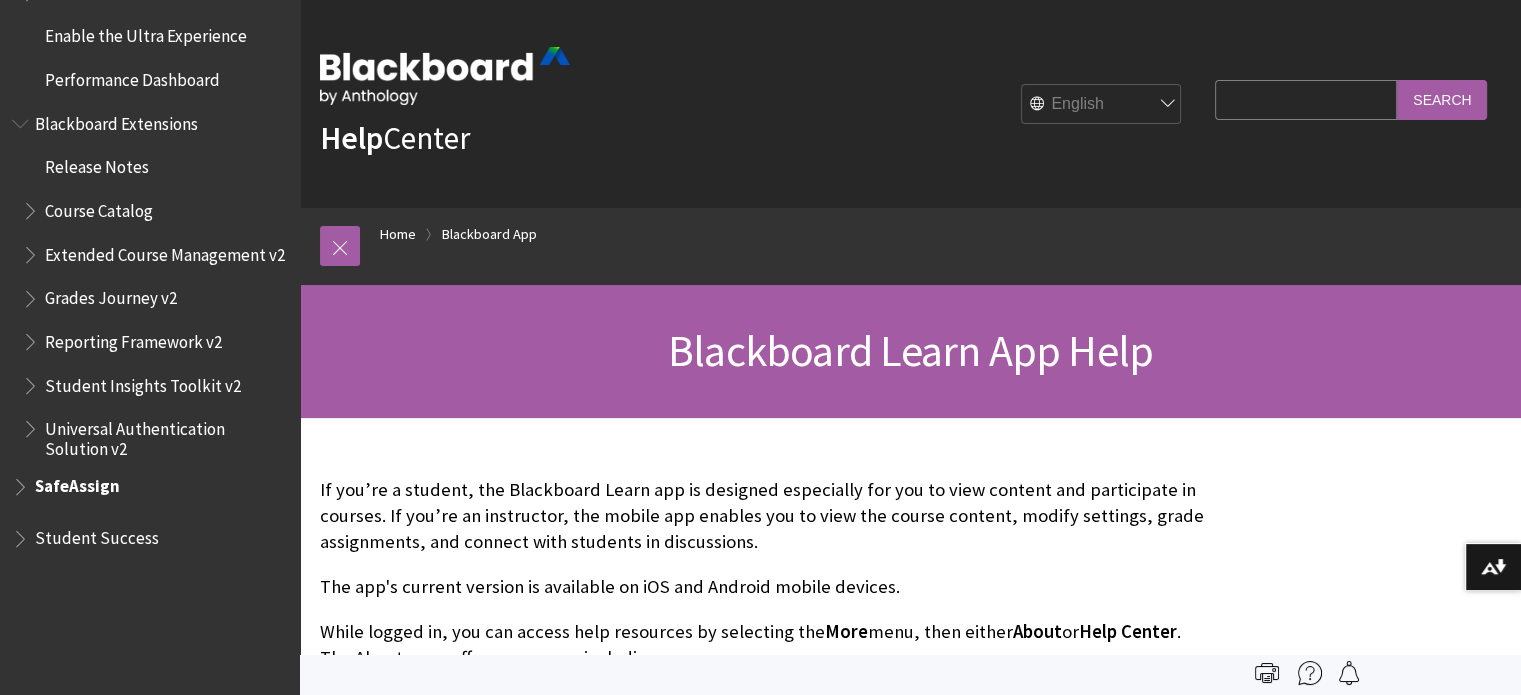 scroll, scrollTop: 907, scrollLeft: 0, axis: vertical 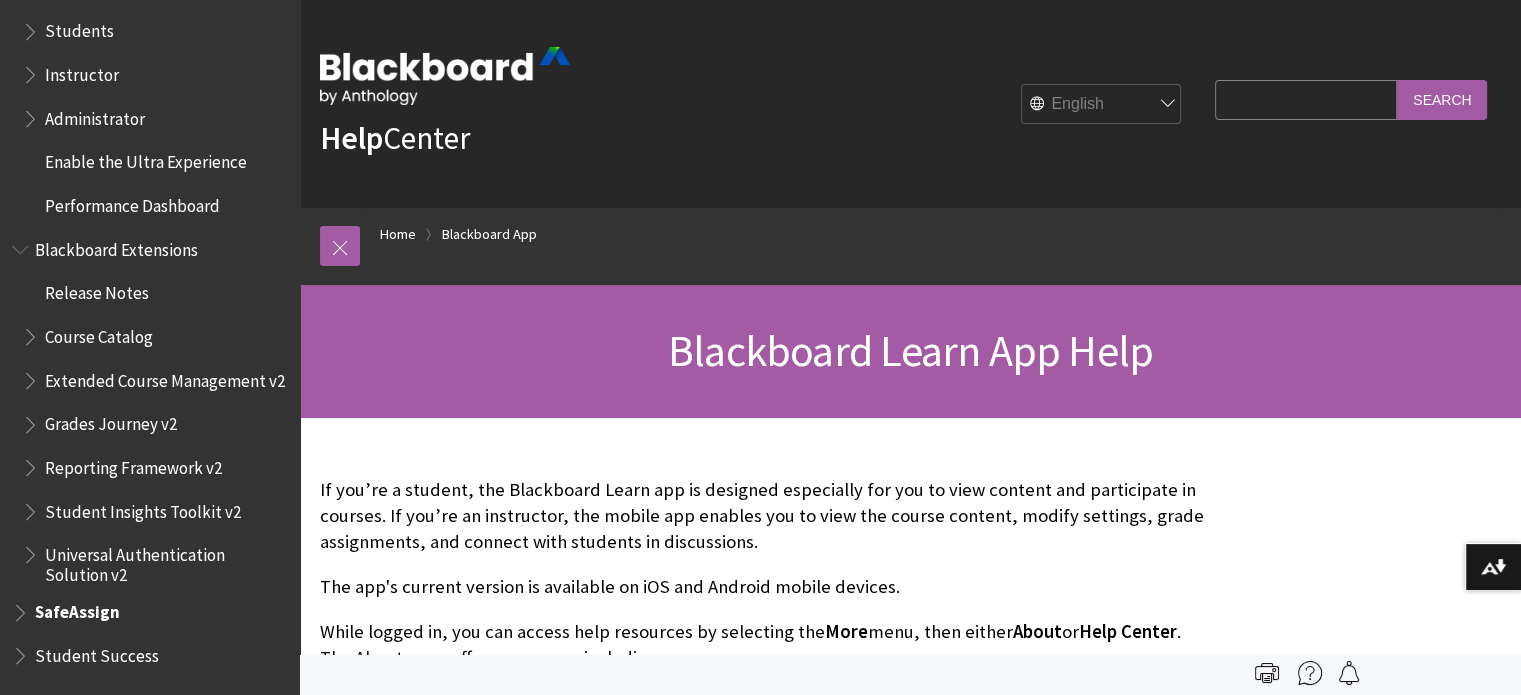 click at bounding box center [22, 608] 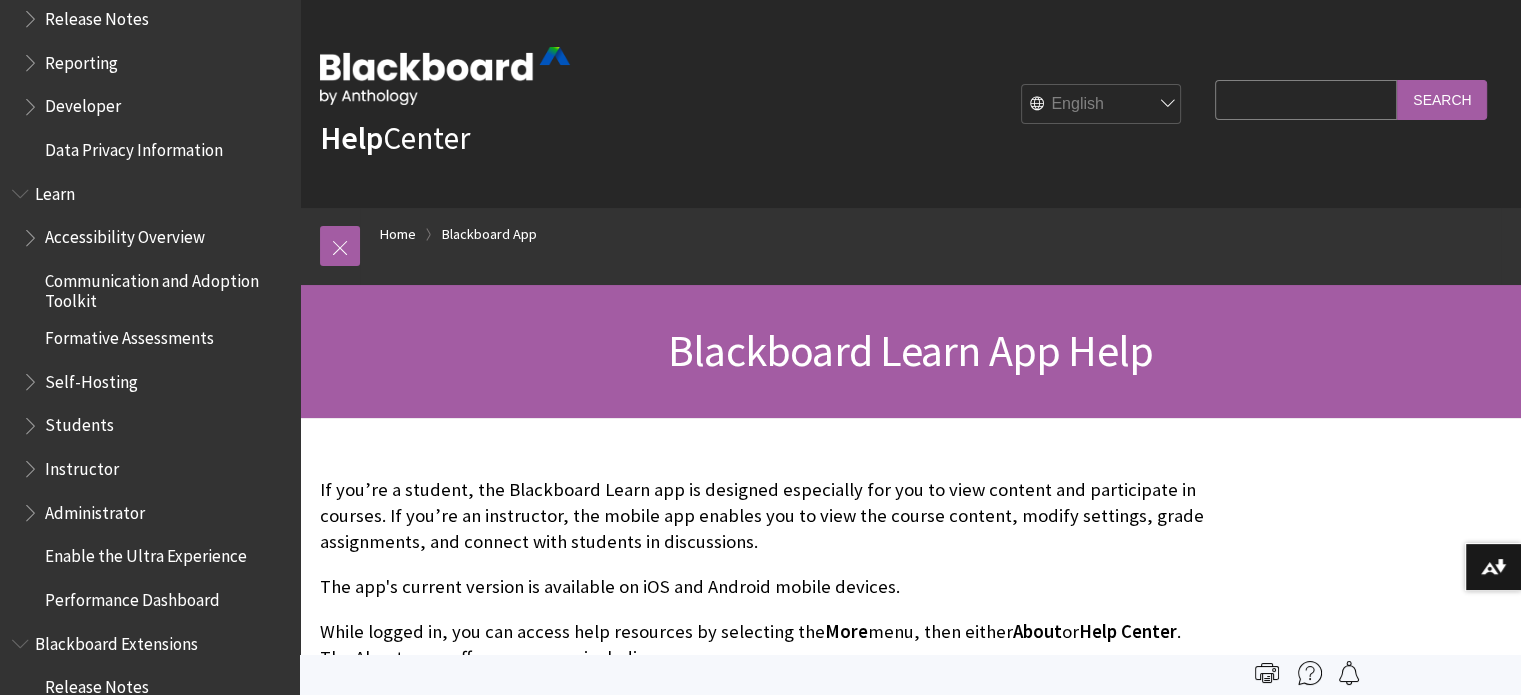 scroll, scrollTop: 600, scrollLeft: 0, axis: vertical 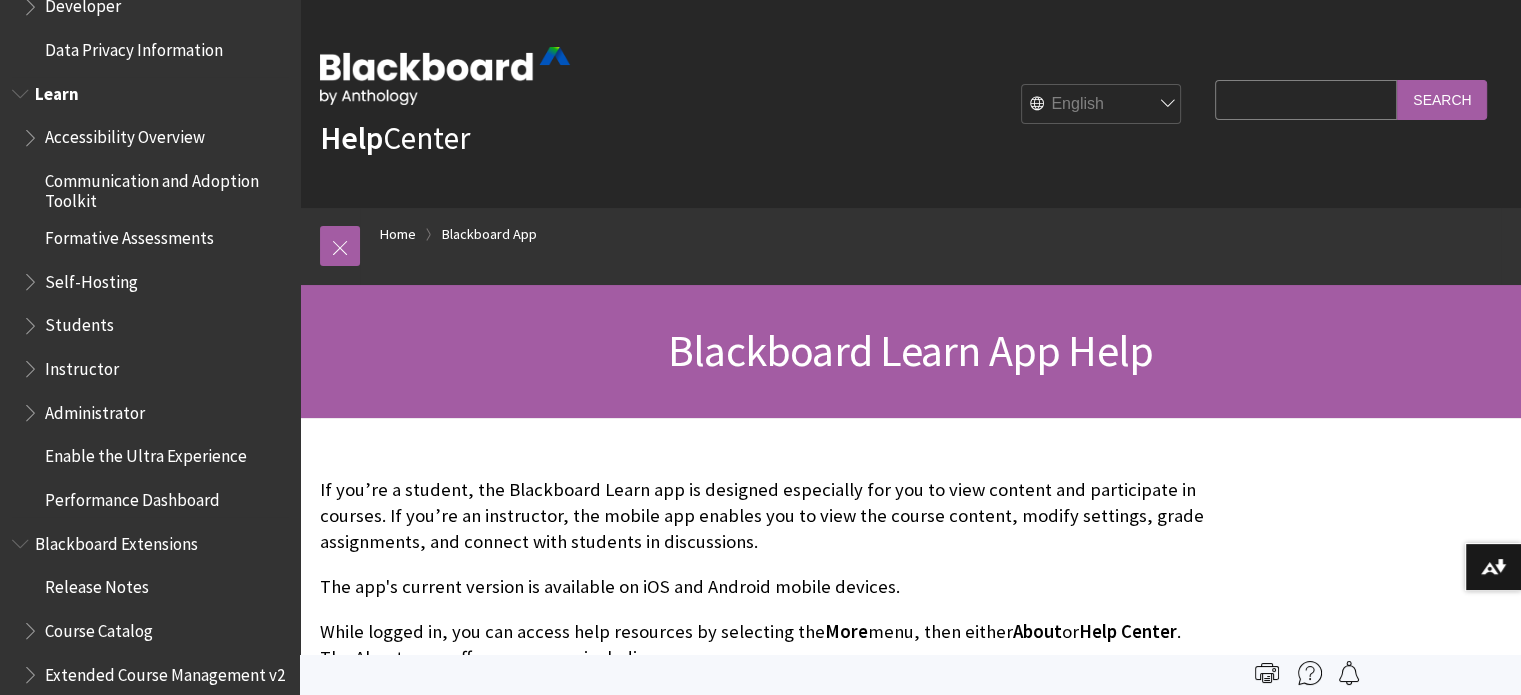 click on "Performance Dashboard" at bounding box center [132, 496] 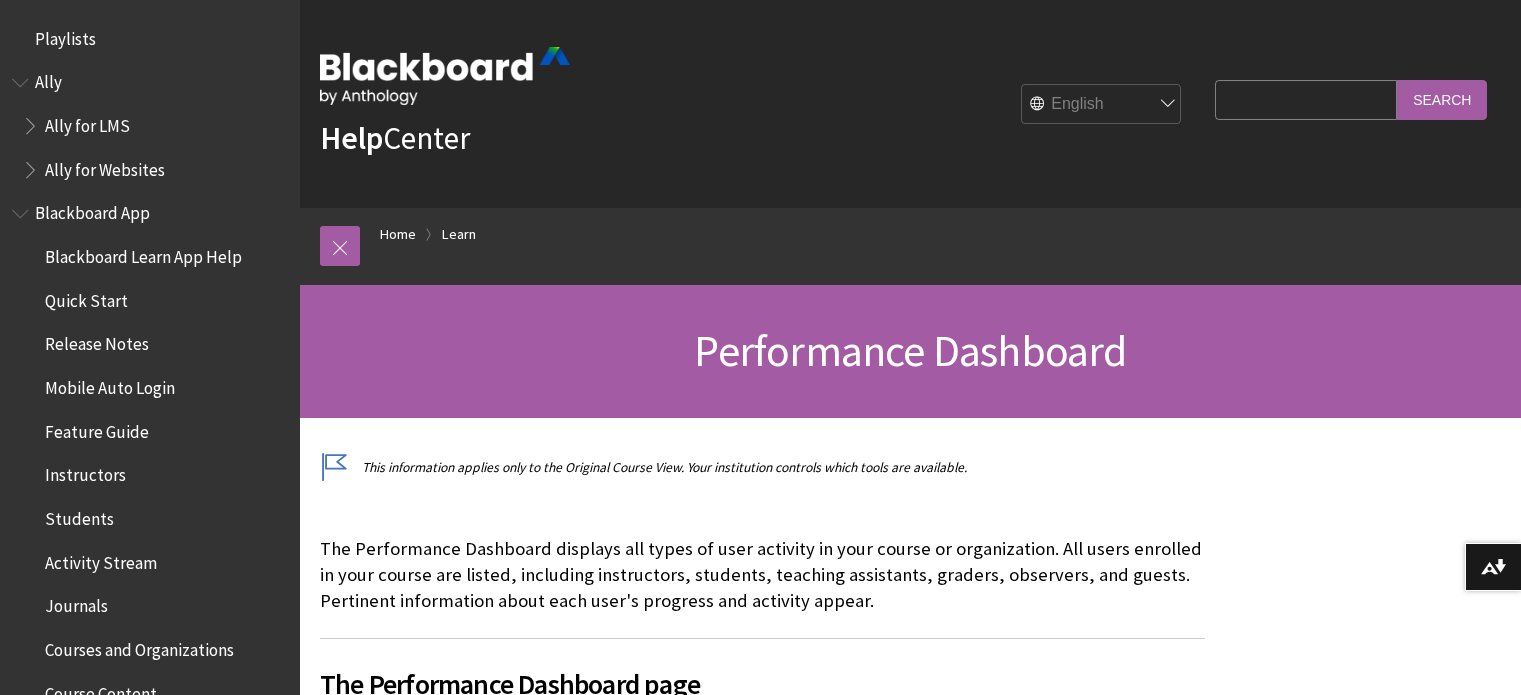 scroll, scrollTop: 300, scrollLeft: 0, axis: vertical 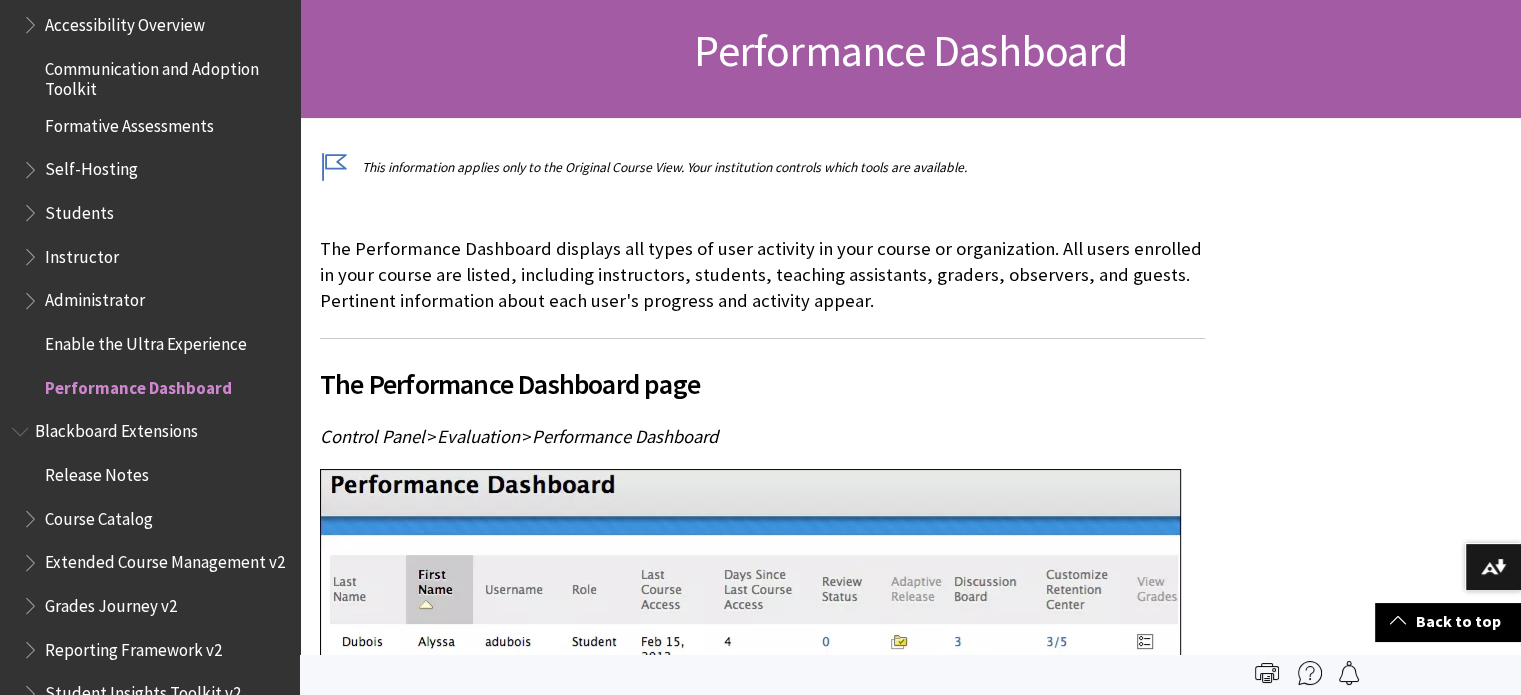 click on "Enable the Ultra Experience" at bounding box center [146, 340] 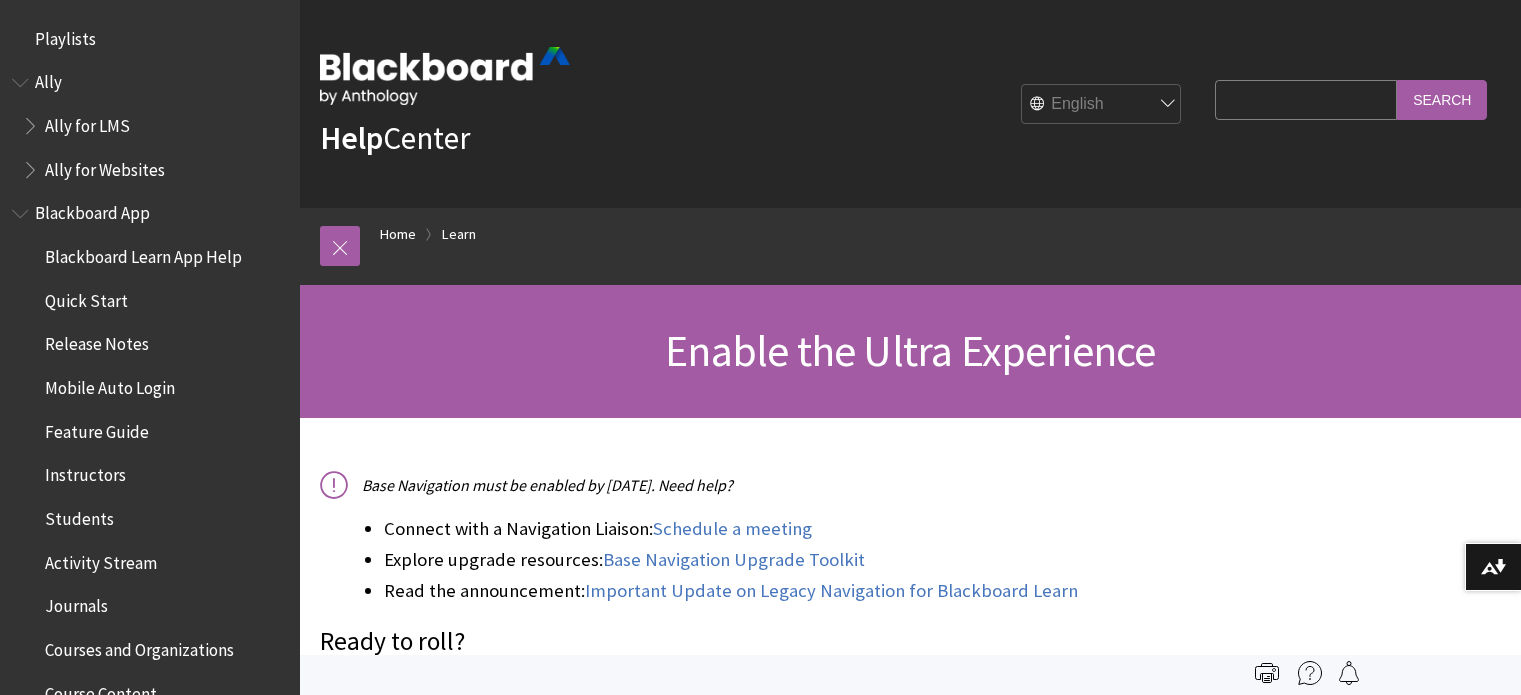 scroll, scrollTop: 0, scrollLeft: 0, axis: both 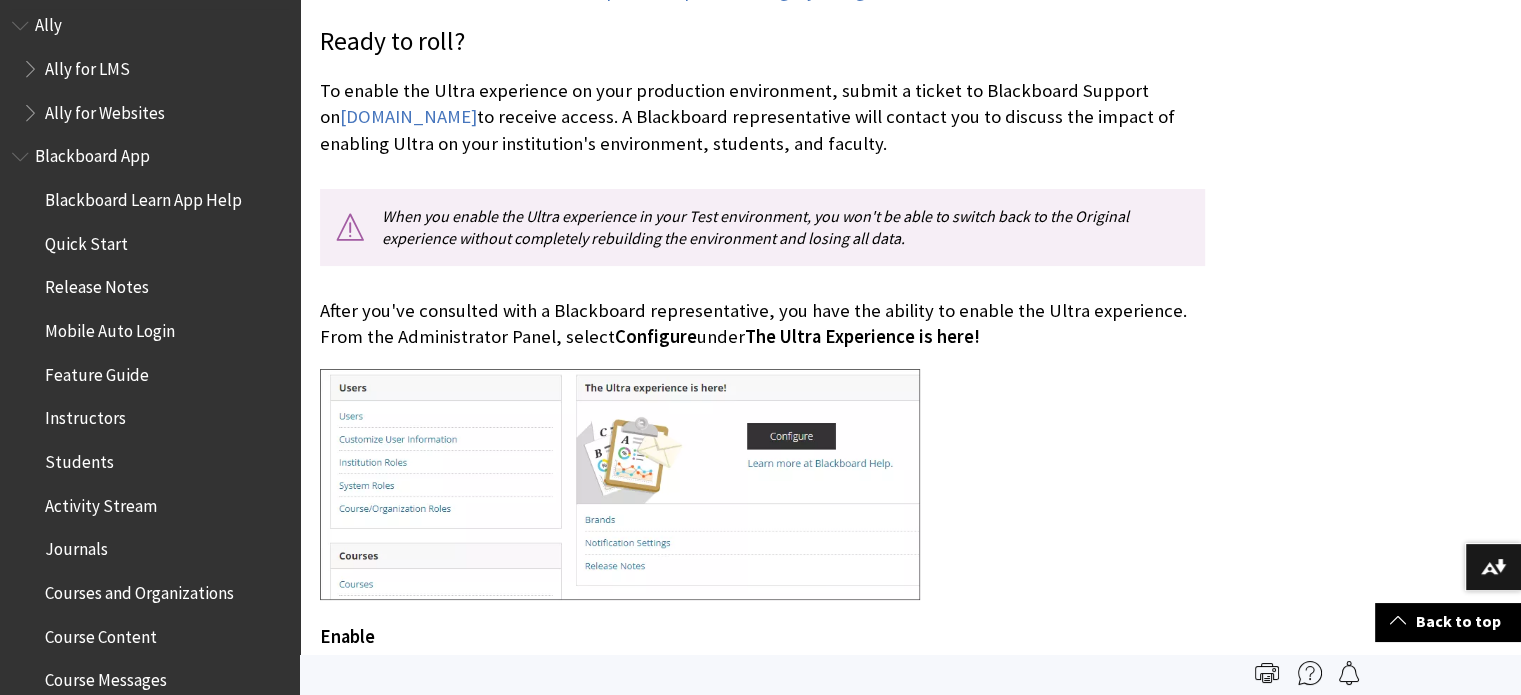 click at bounding box center (32, 108) 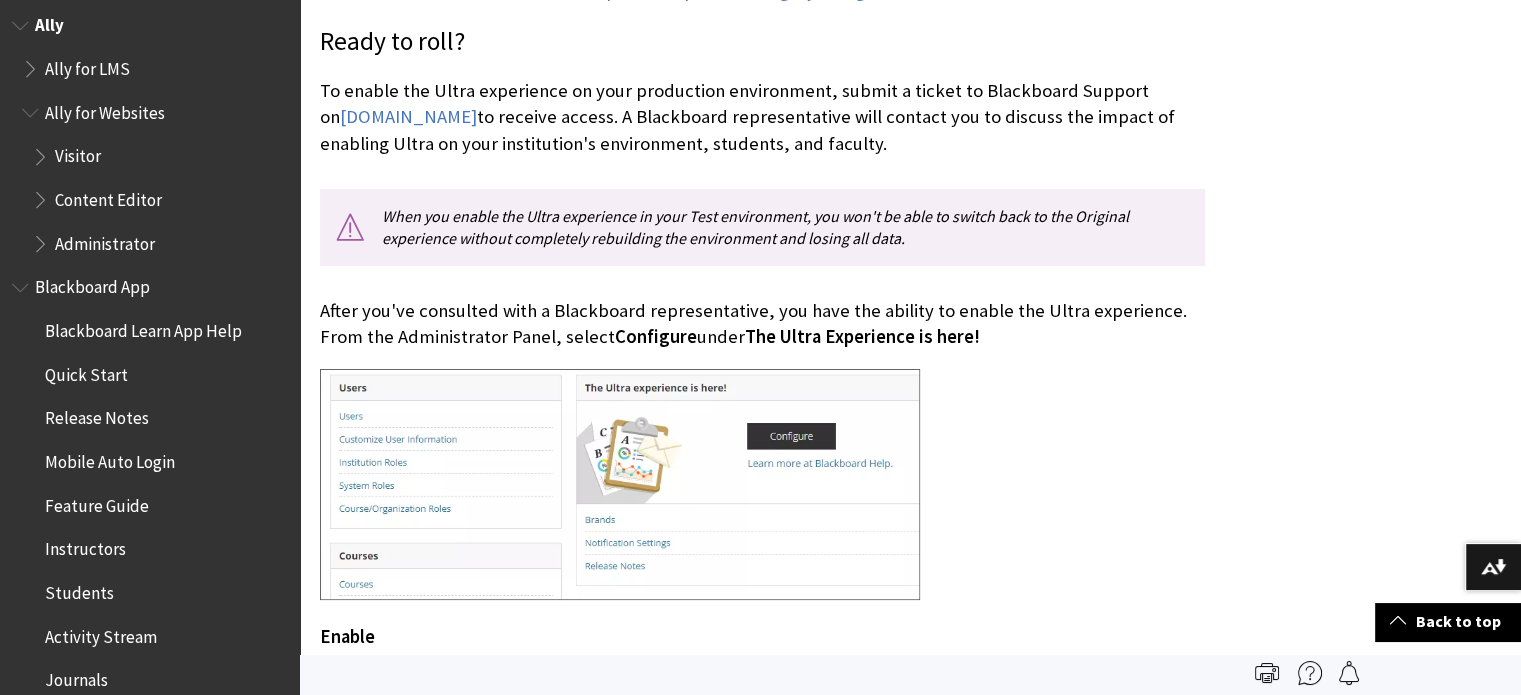 click at bounding box center (32, 108) 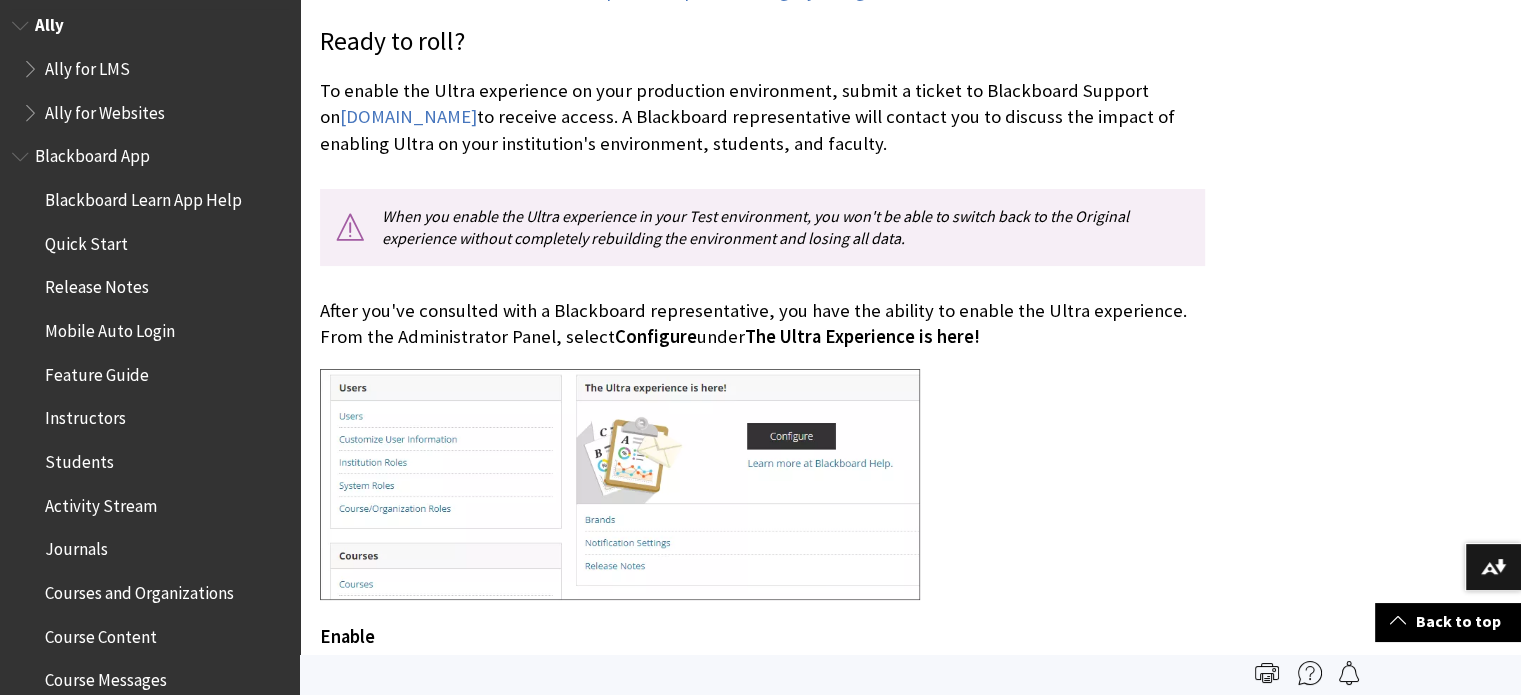 click at bounding box center (32, 64) 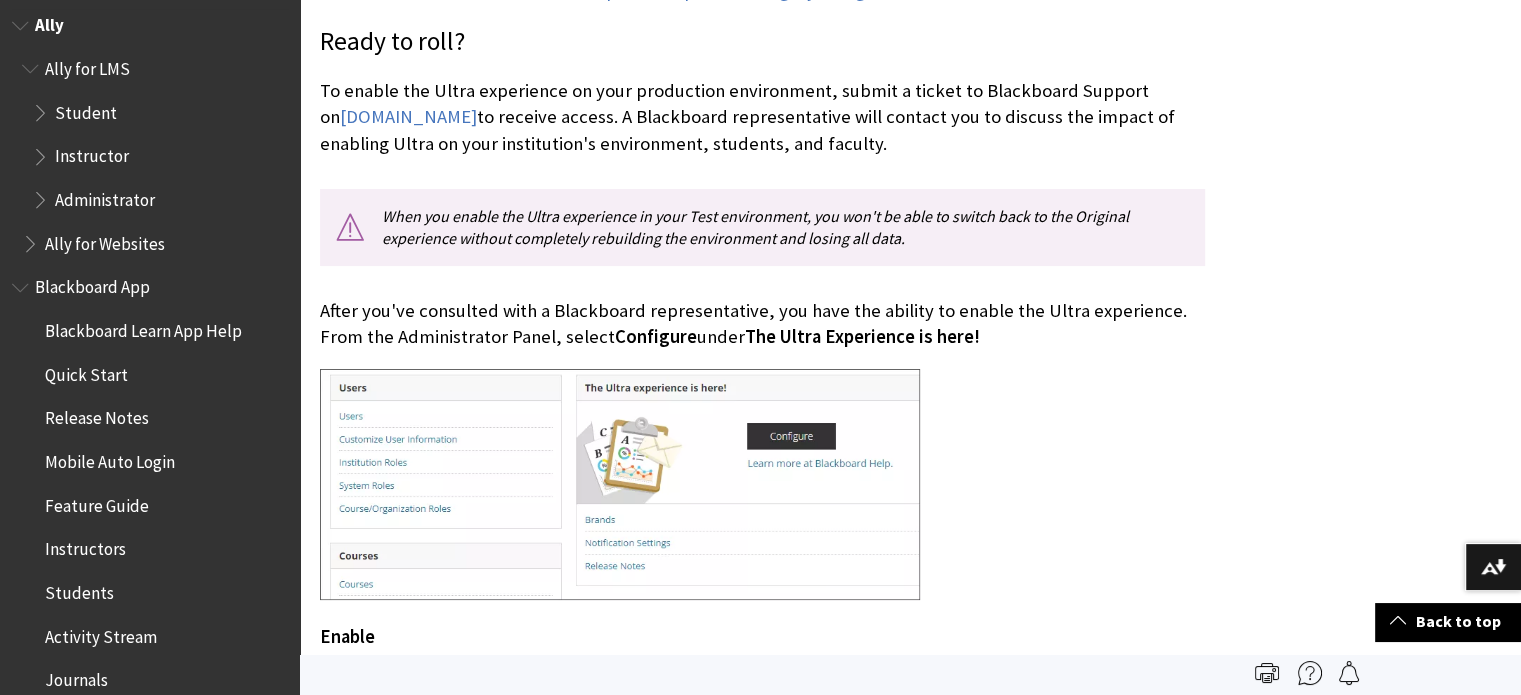 click at bounding box center [32, 64] 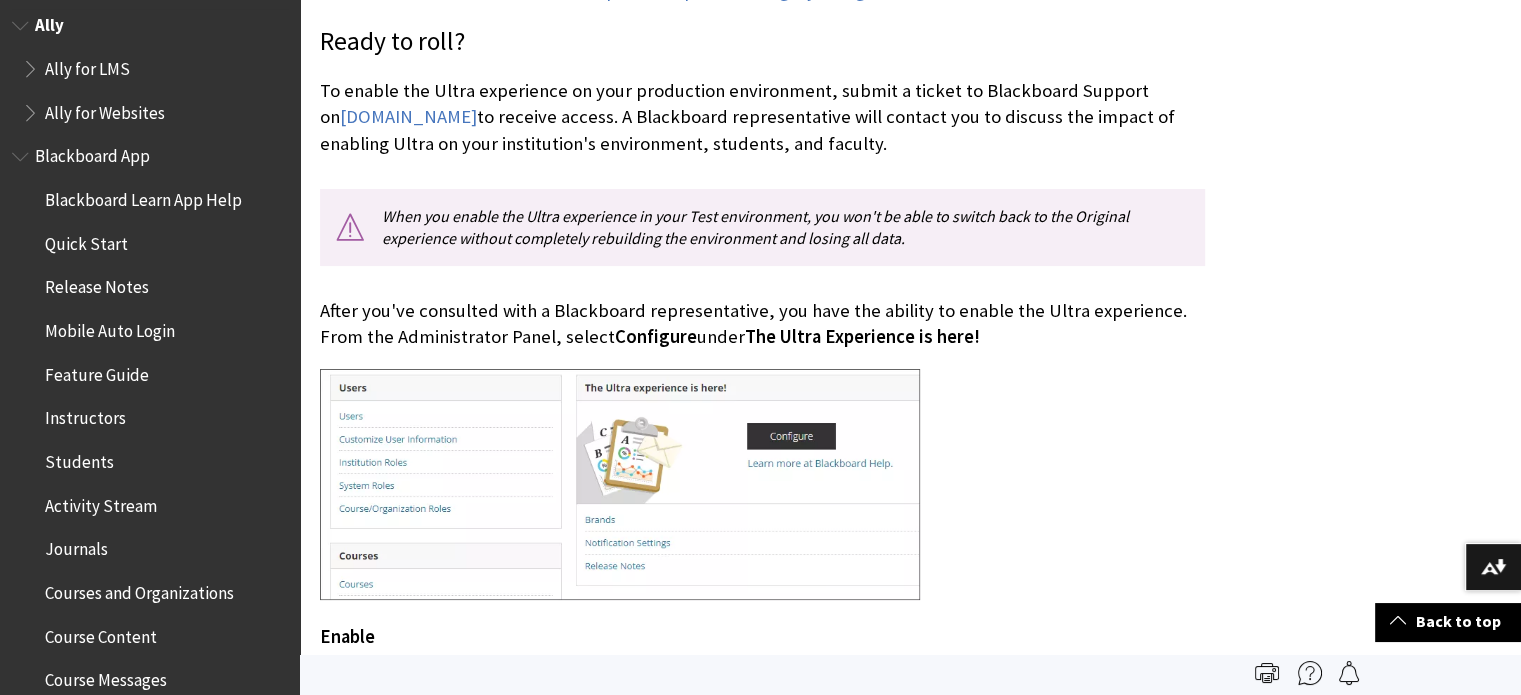 click at bounding box center [32, 64] 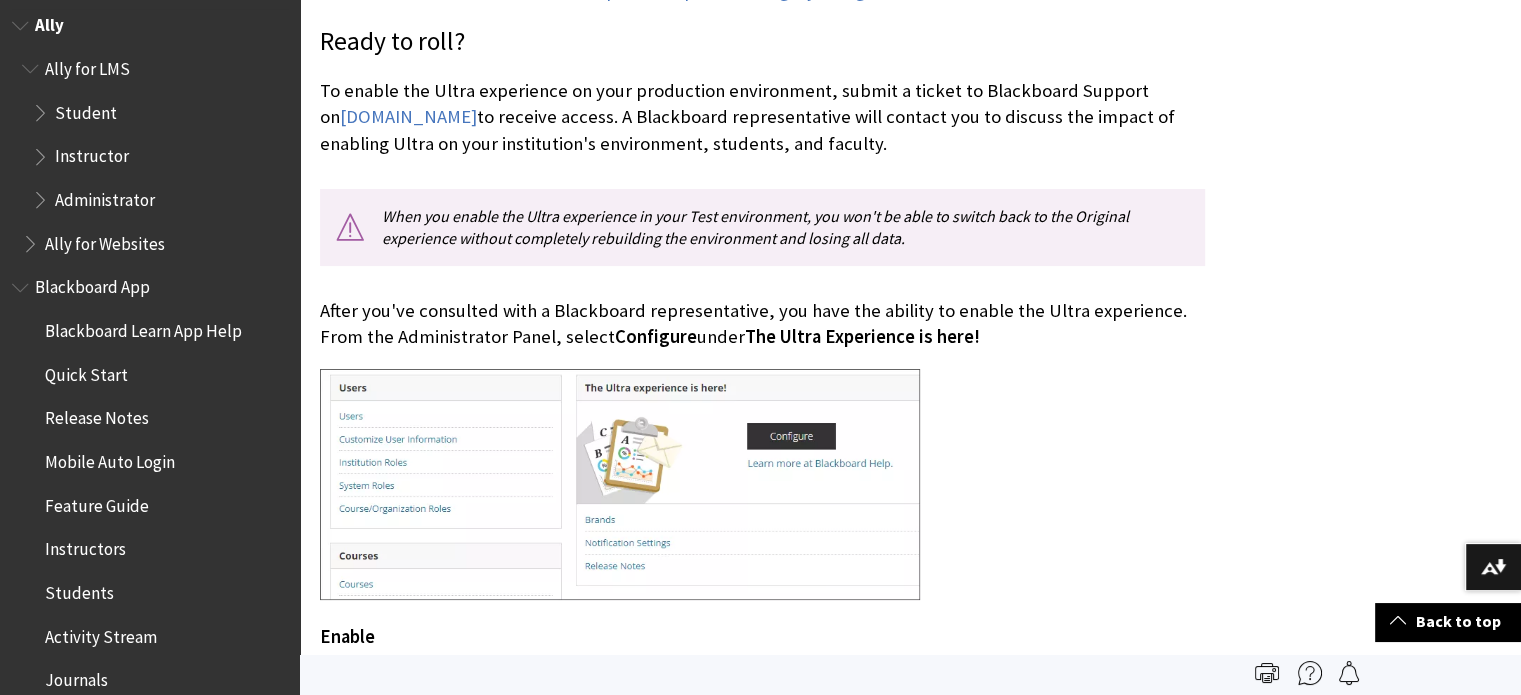 click on "Student" at bounding box center (86, 109) 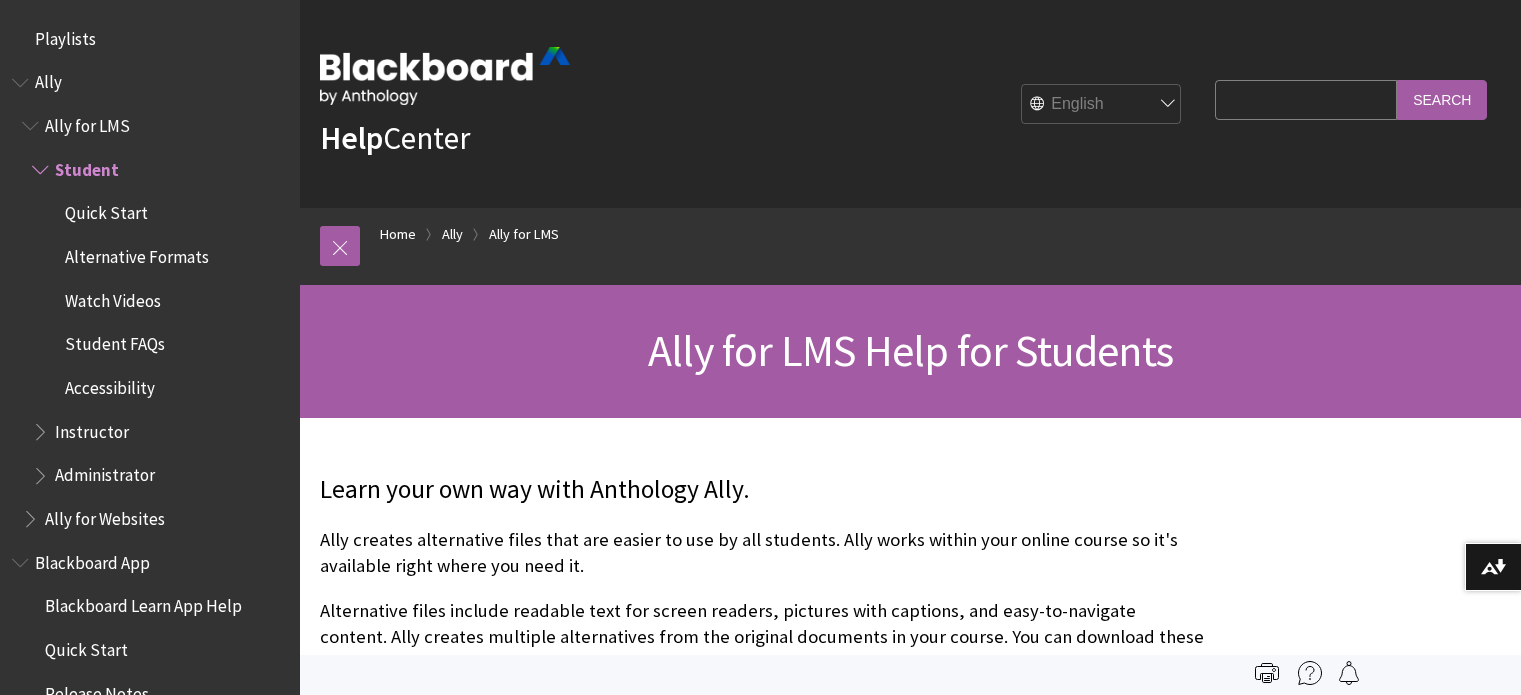 scroll, scrollTop: 0, scrollLeft: 0, axis: both 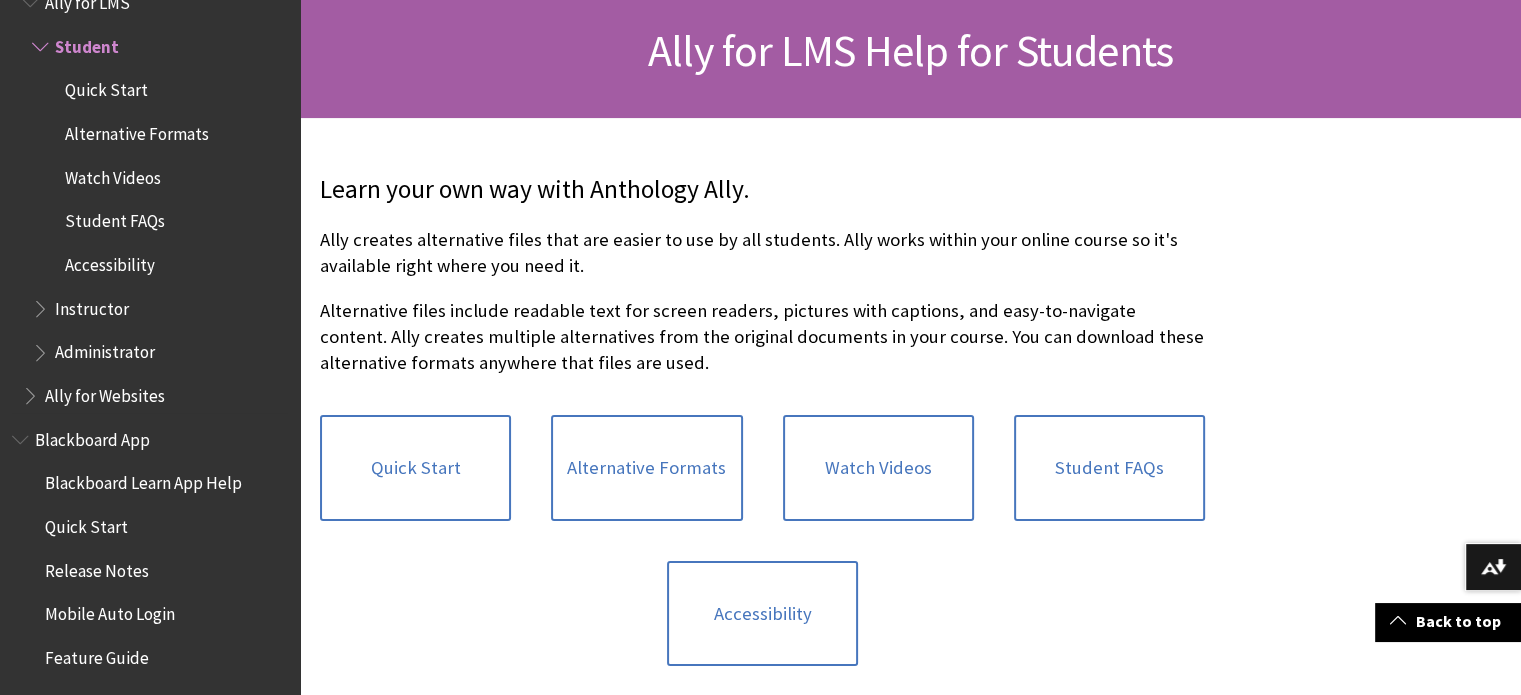 click at bounding box center [42, 42] 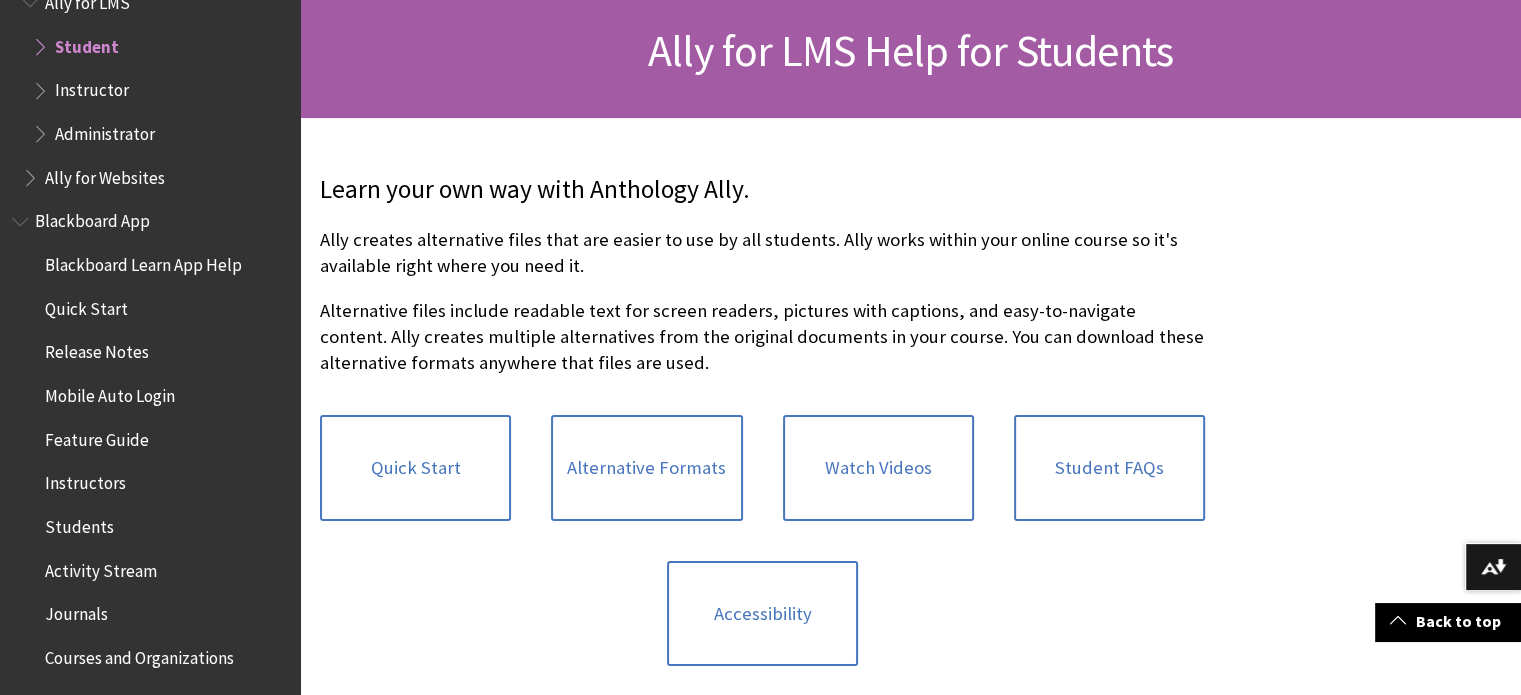 click at bounding box center (22, 217) 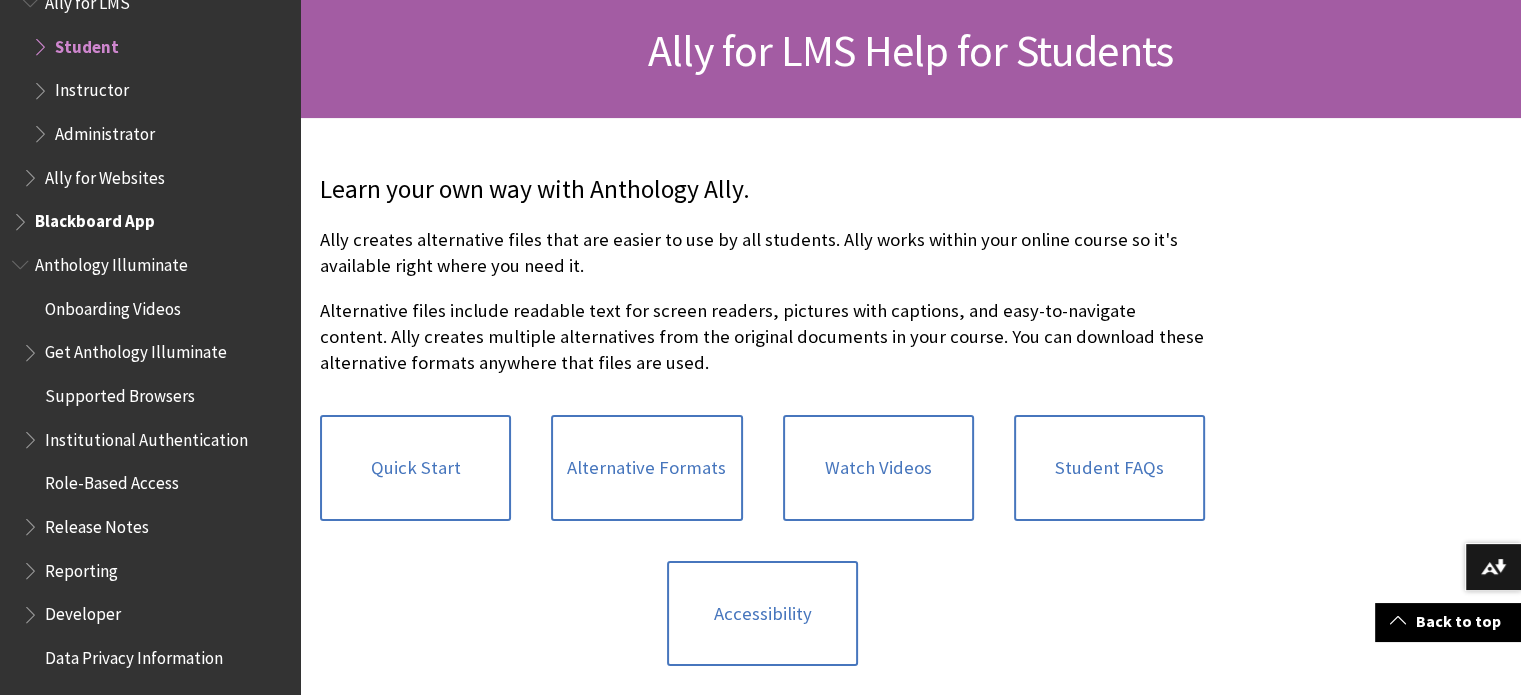 scroll, scrollTop: 0, scrollLeft: 0, axis: both 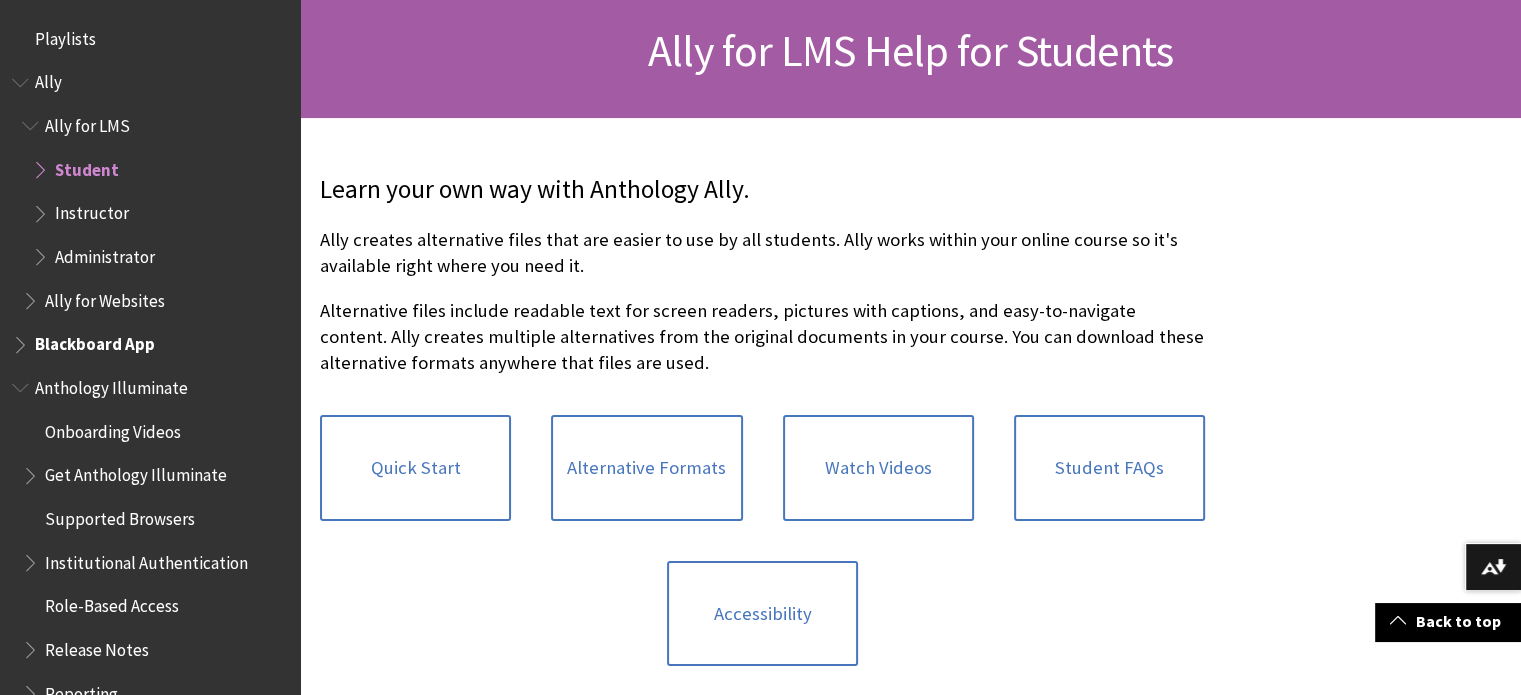 click at bounding box center [22, 78] 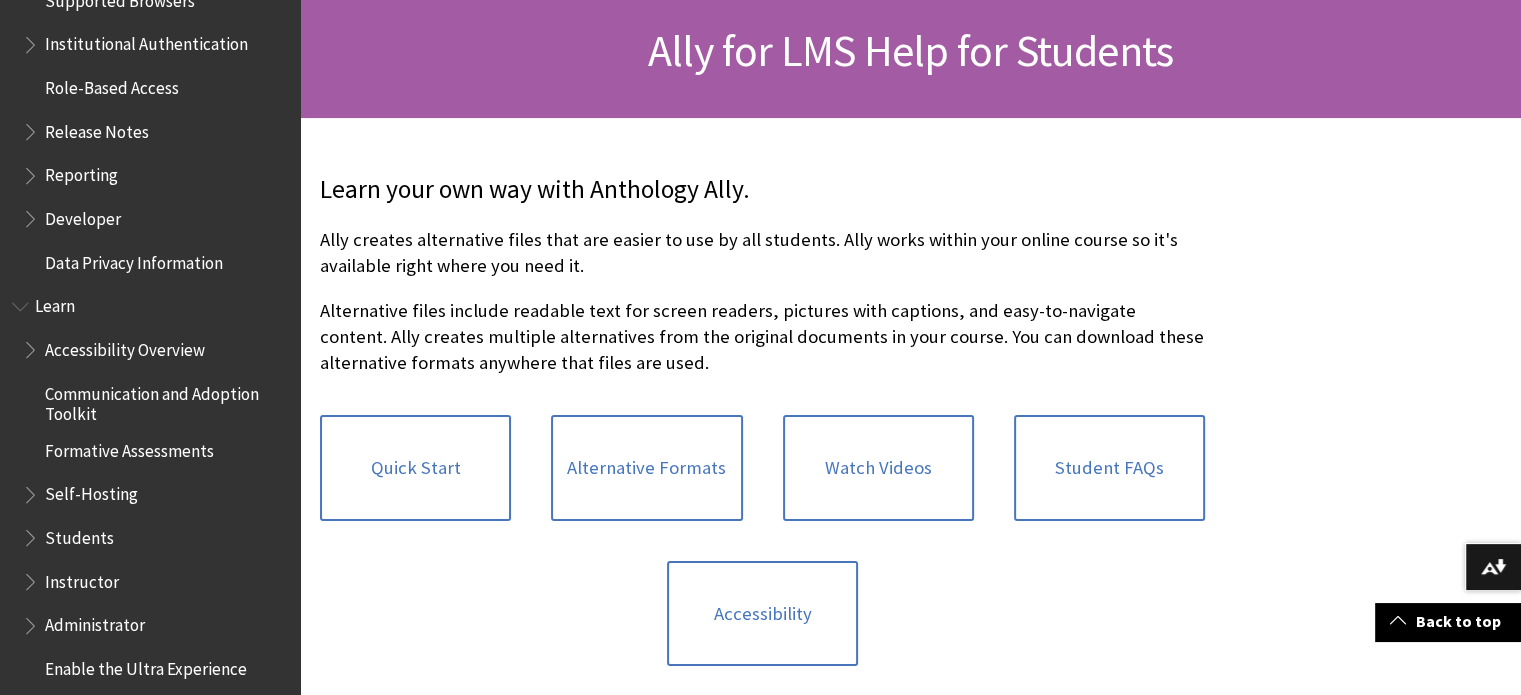 scroll, scrollTop: 400, scrollLeft: 0, axis: vertical 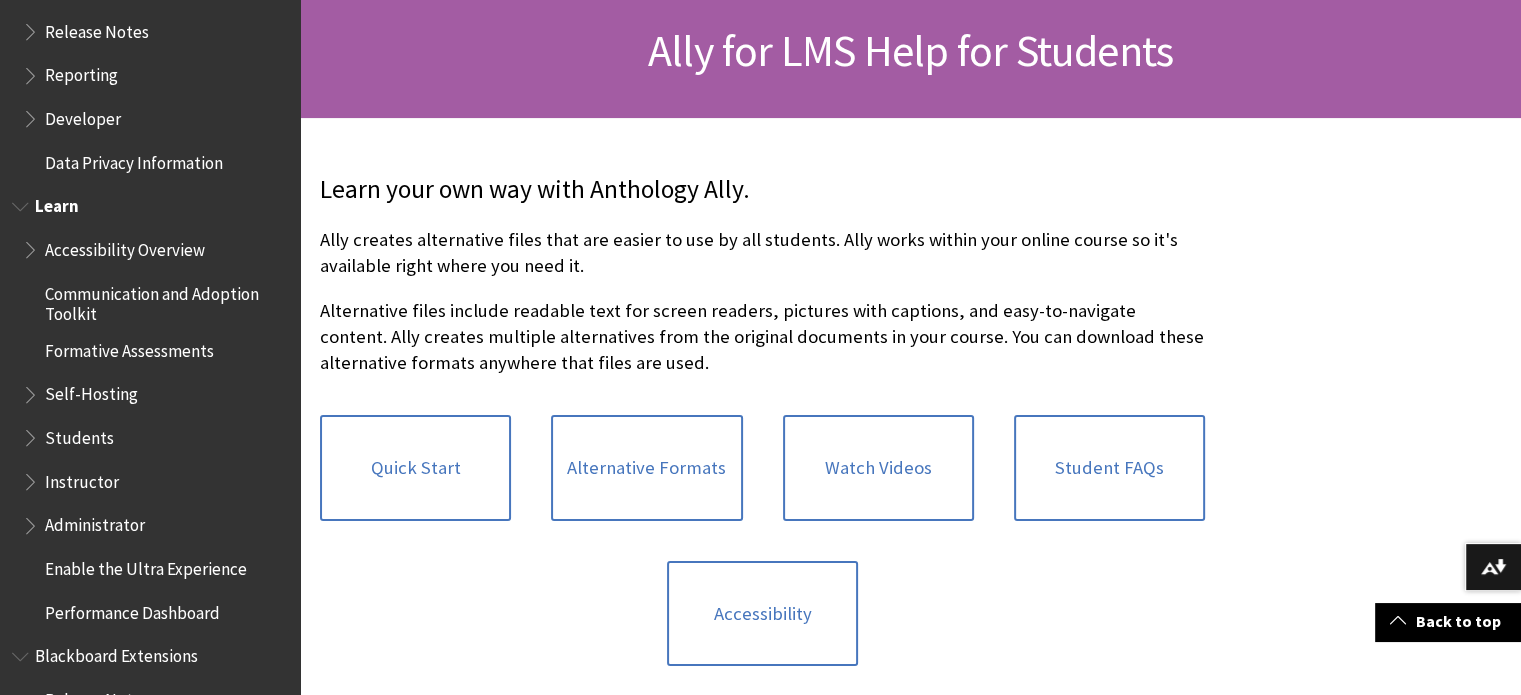 click on "Students" at bounding box center (79, 434) 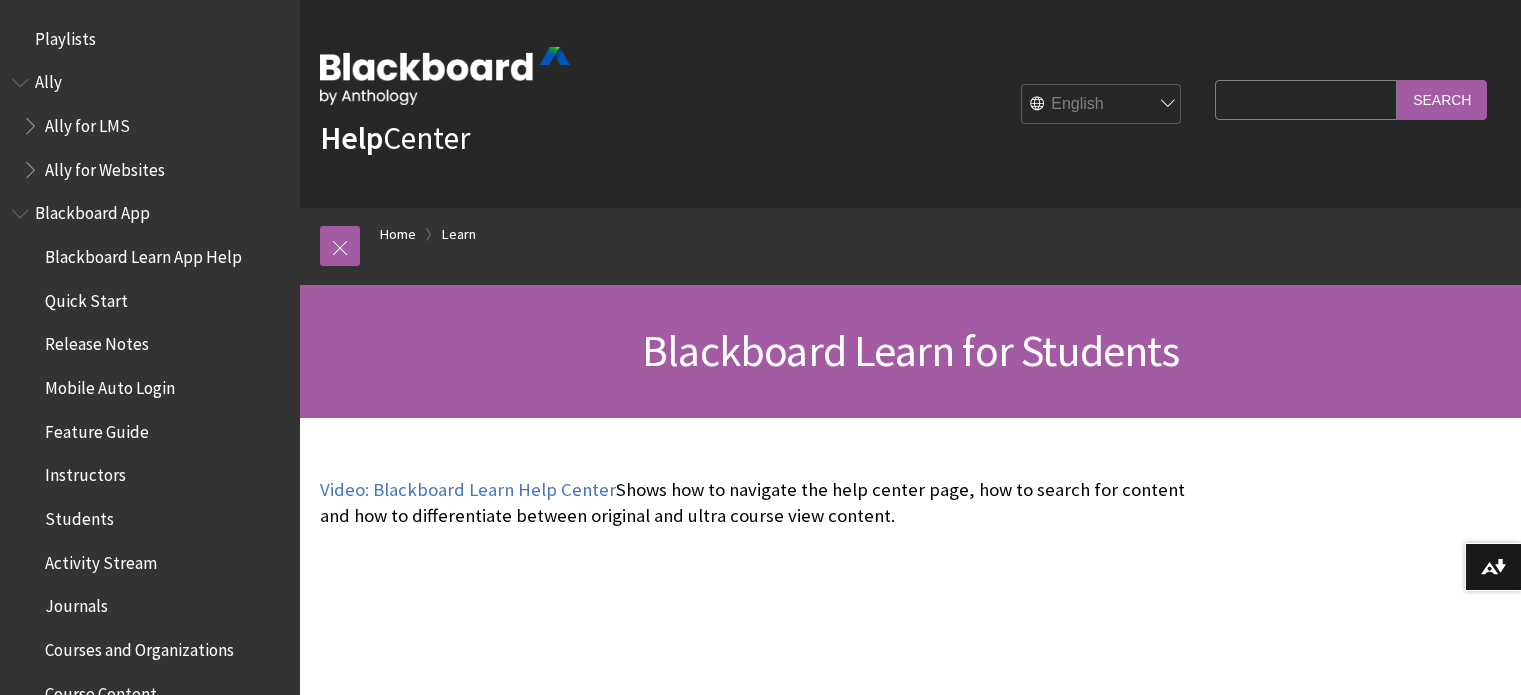 scroll, scrollTop: 0, scrollLeft: 0, axis: both 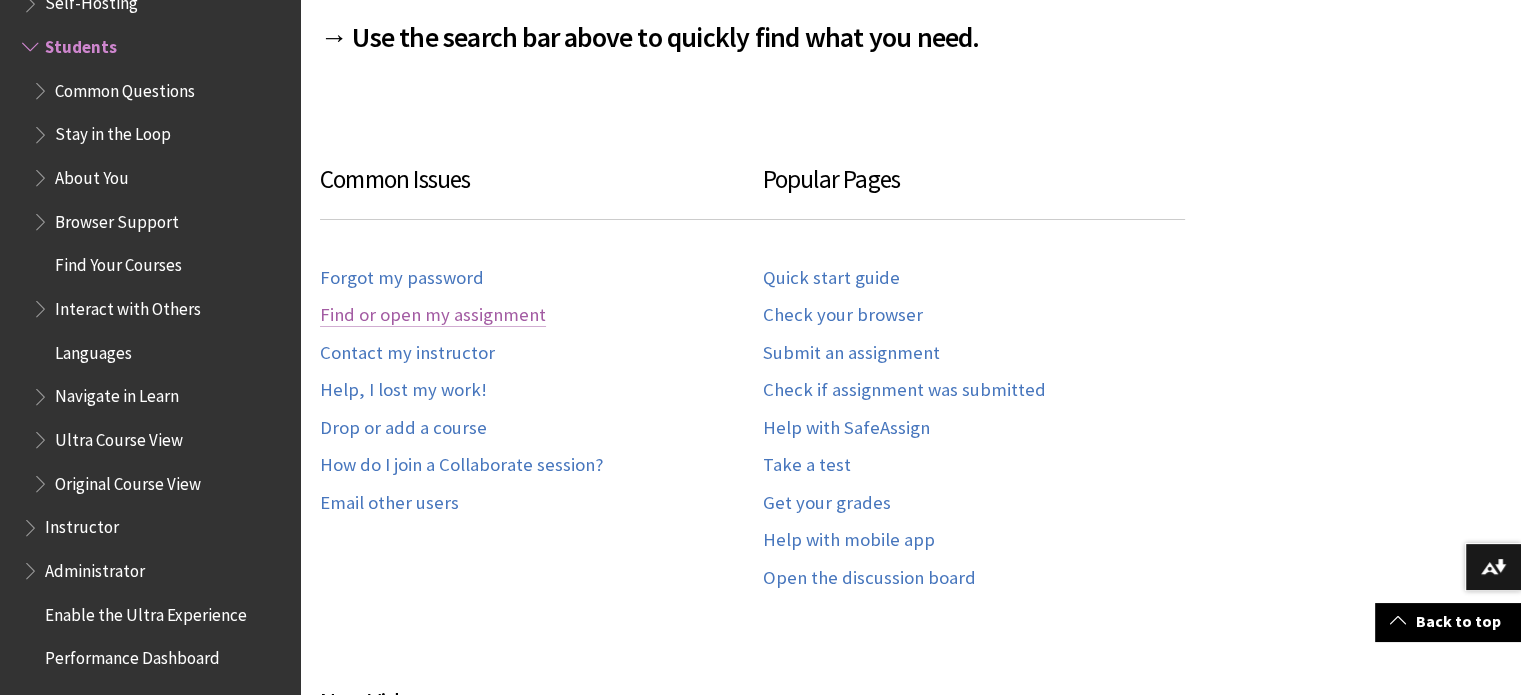 click on "Find or open my assignment" at bounding box center (433, 315) 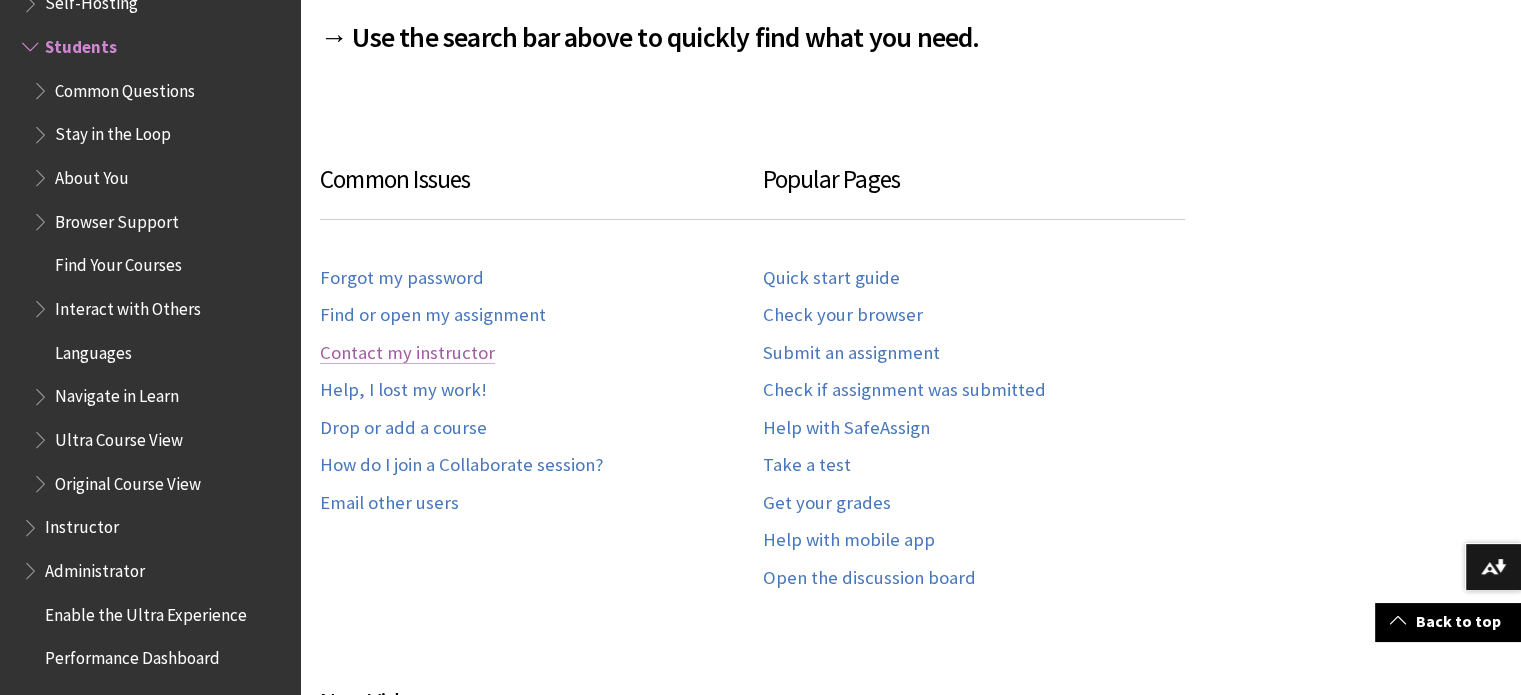click on "Contact my instructor" at bounding box center (407, 353) 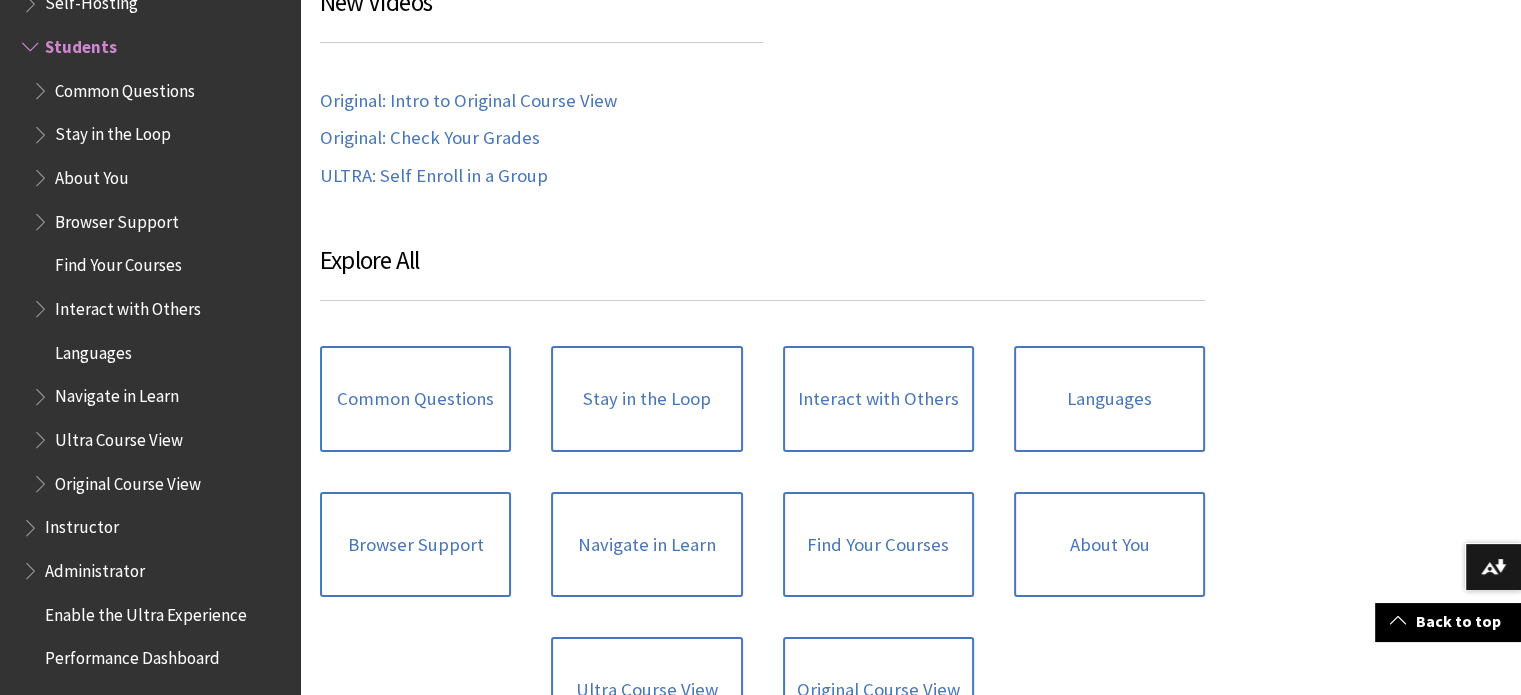scroll, scrollTop: 2000, scrollLeft: 0, axis: vertical 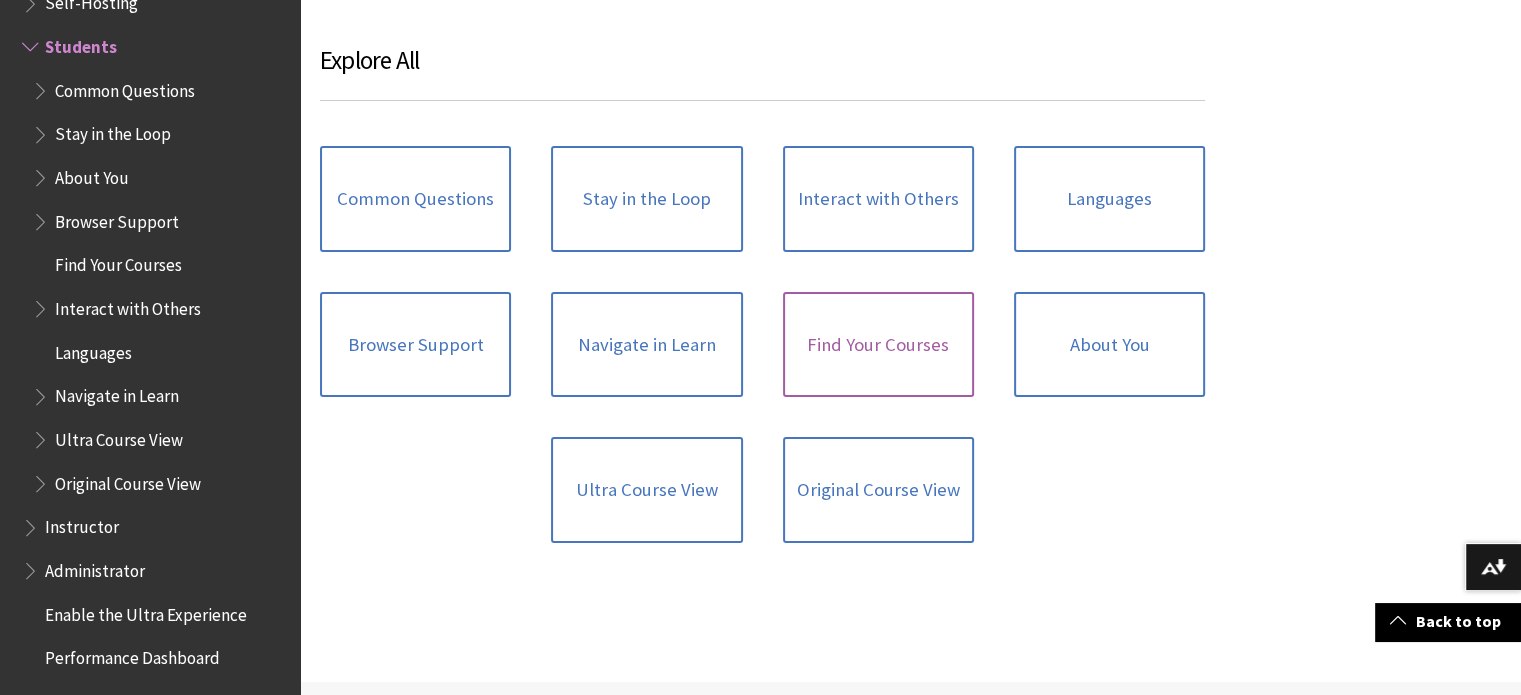 click on "Find Your Courses" at bounding box center (878, 345) 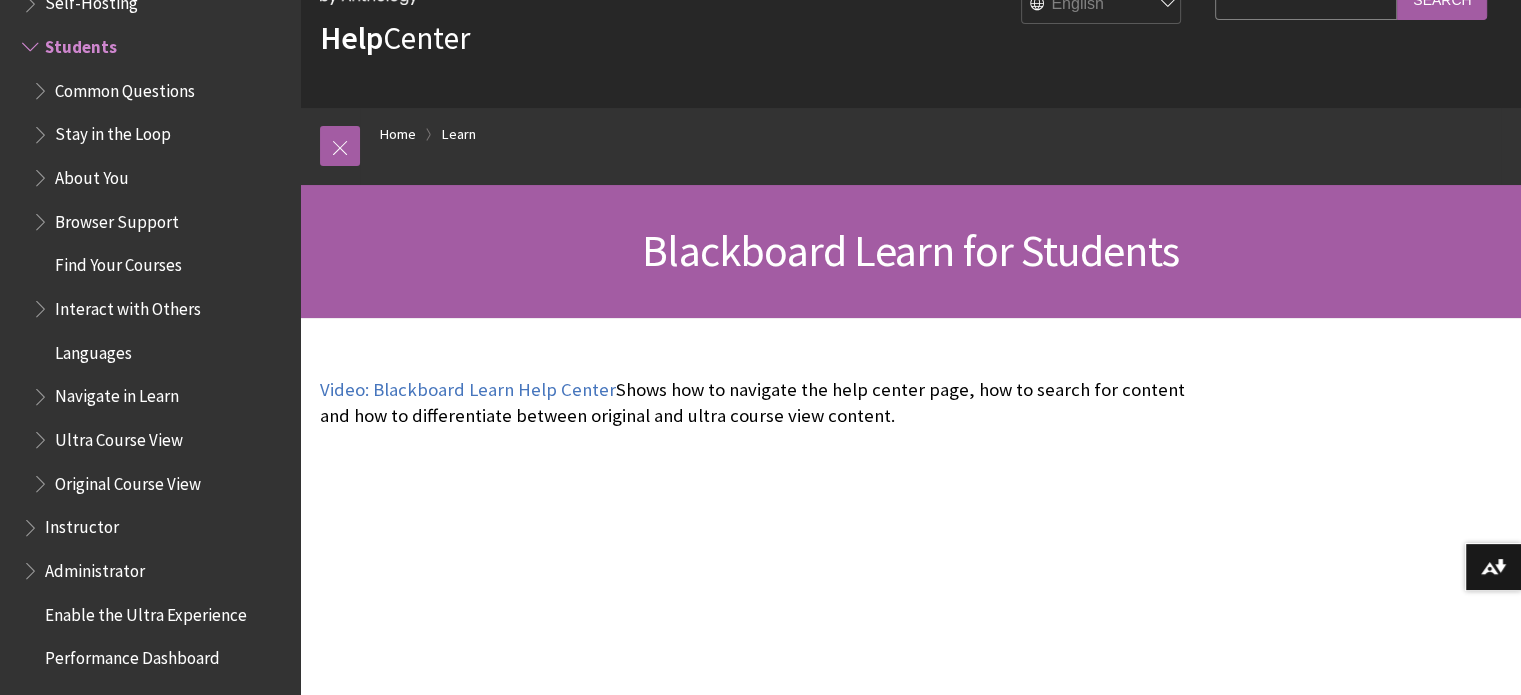scroll, scrollTop: 0, scrollLeft: 0, axis: both 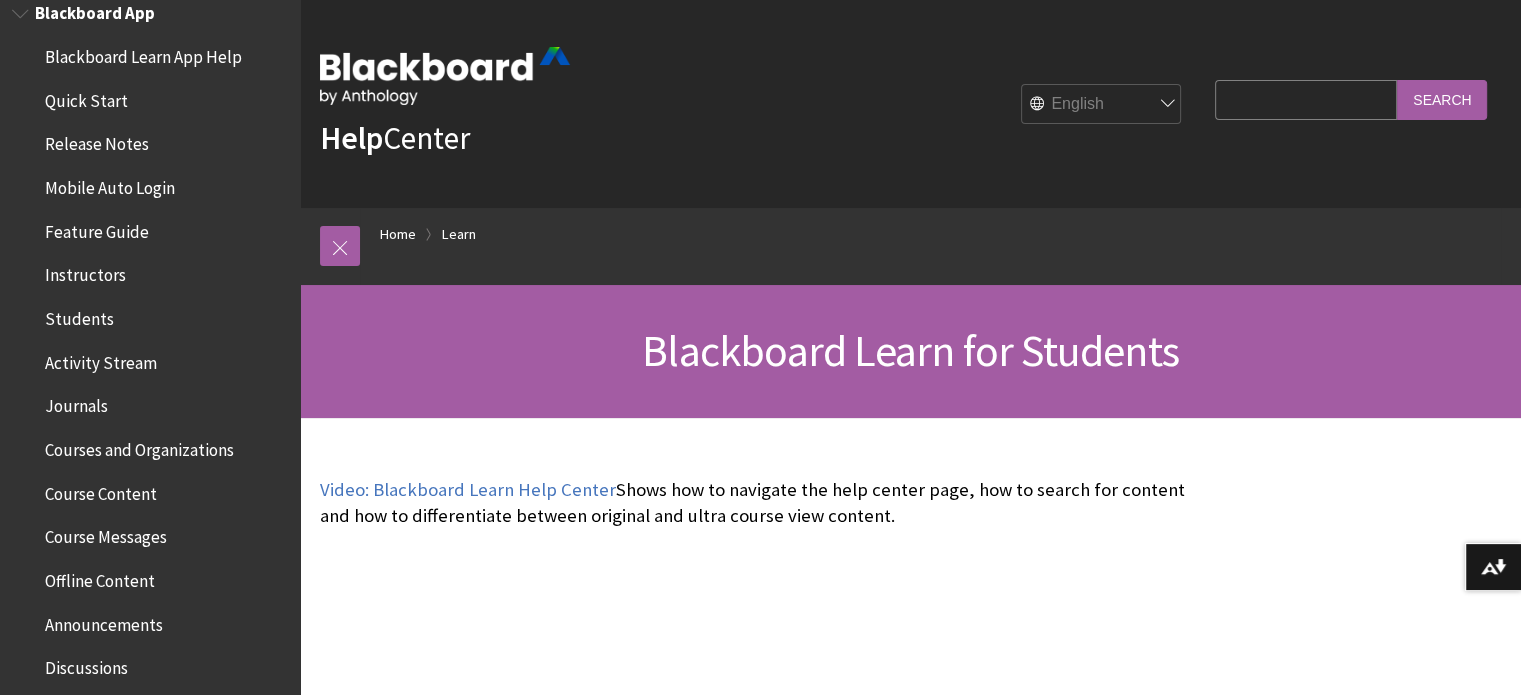 click on "Students" at bounding box center [79, 315] 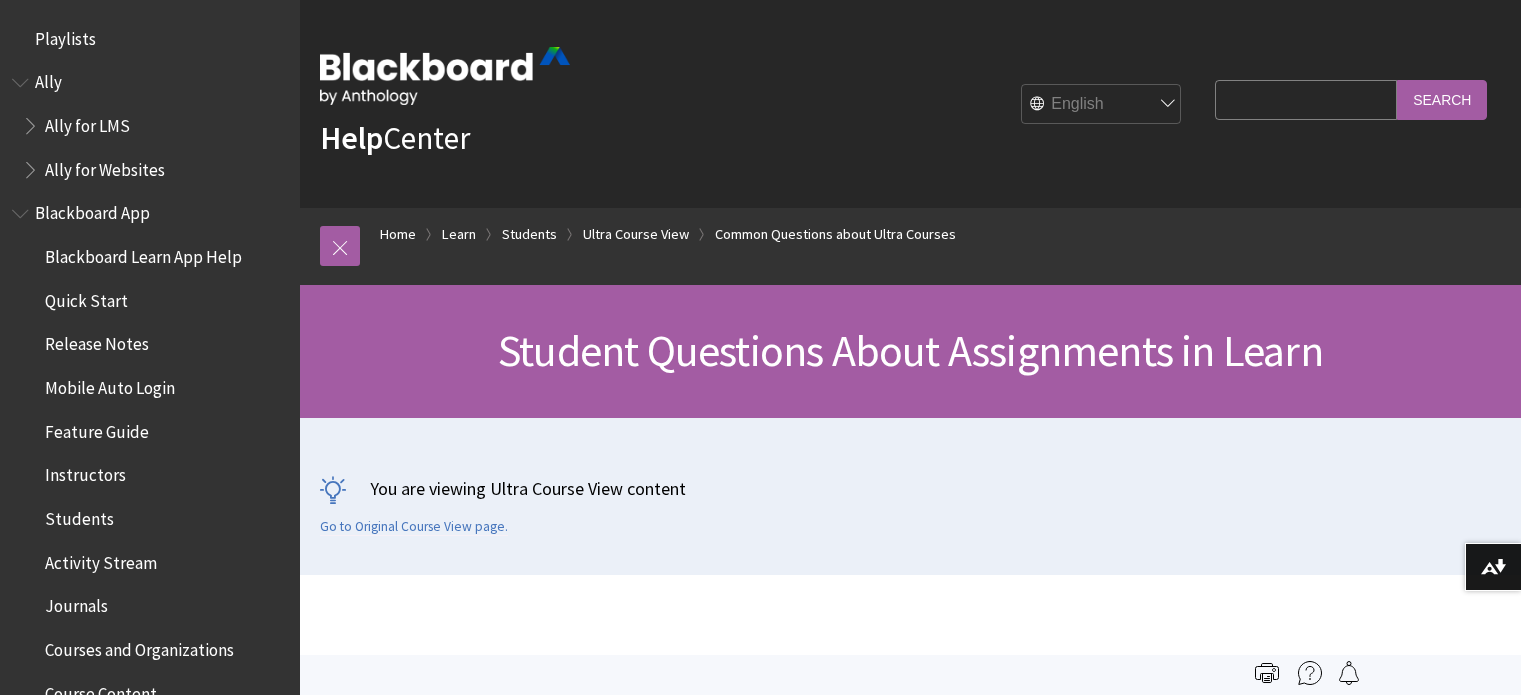 scroll, scrollTop: 0, scrollLeft: 0, axis: both 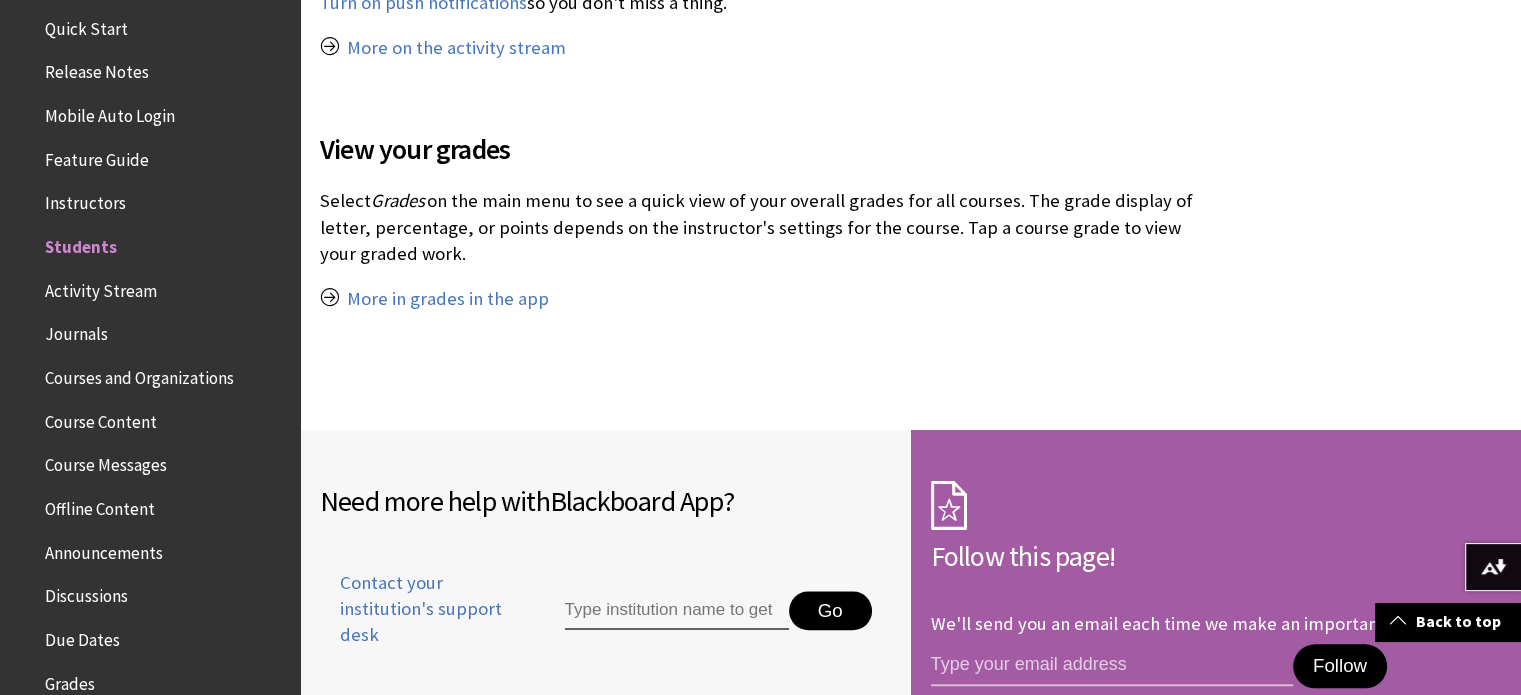 click on "Courses and Organizations" at bounding box center (139, 374) 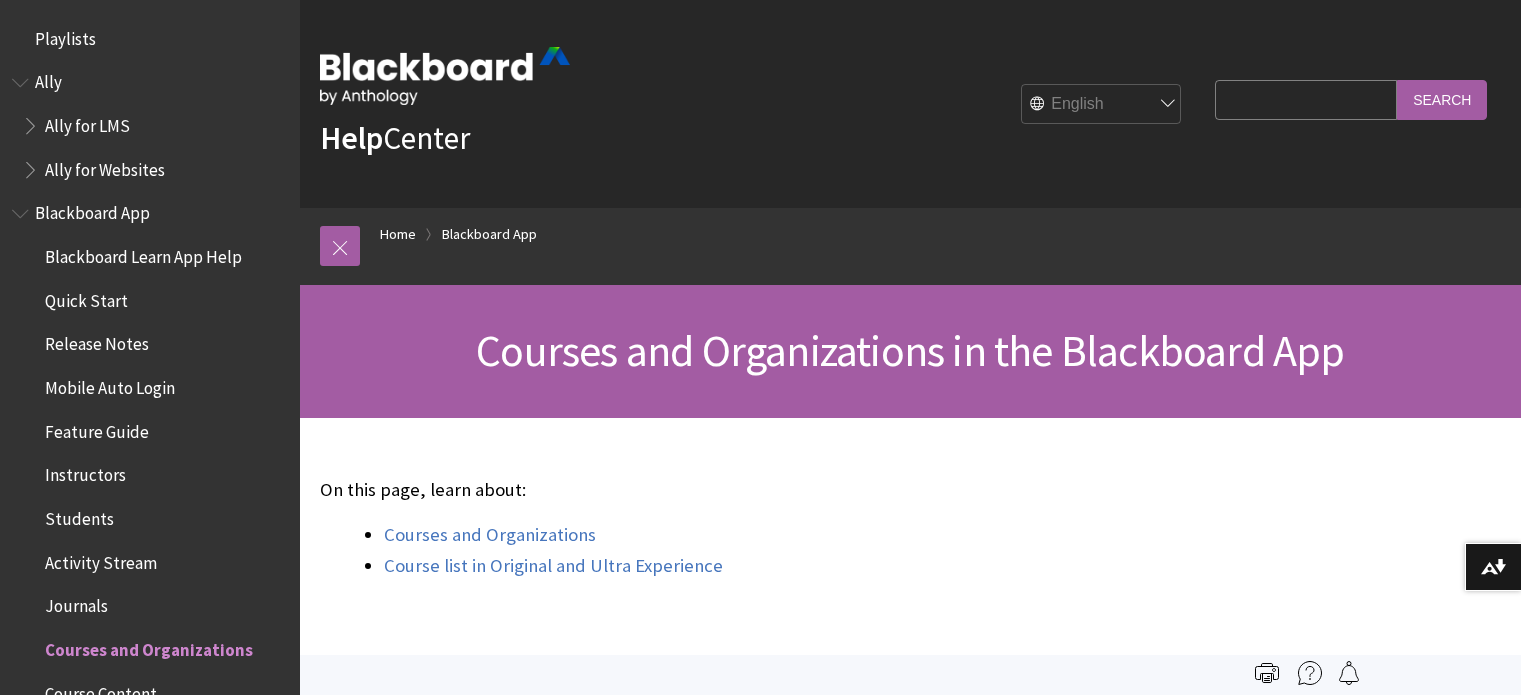 scroll, scrollTop: 0, scrollLeft: 0, axis: both 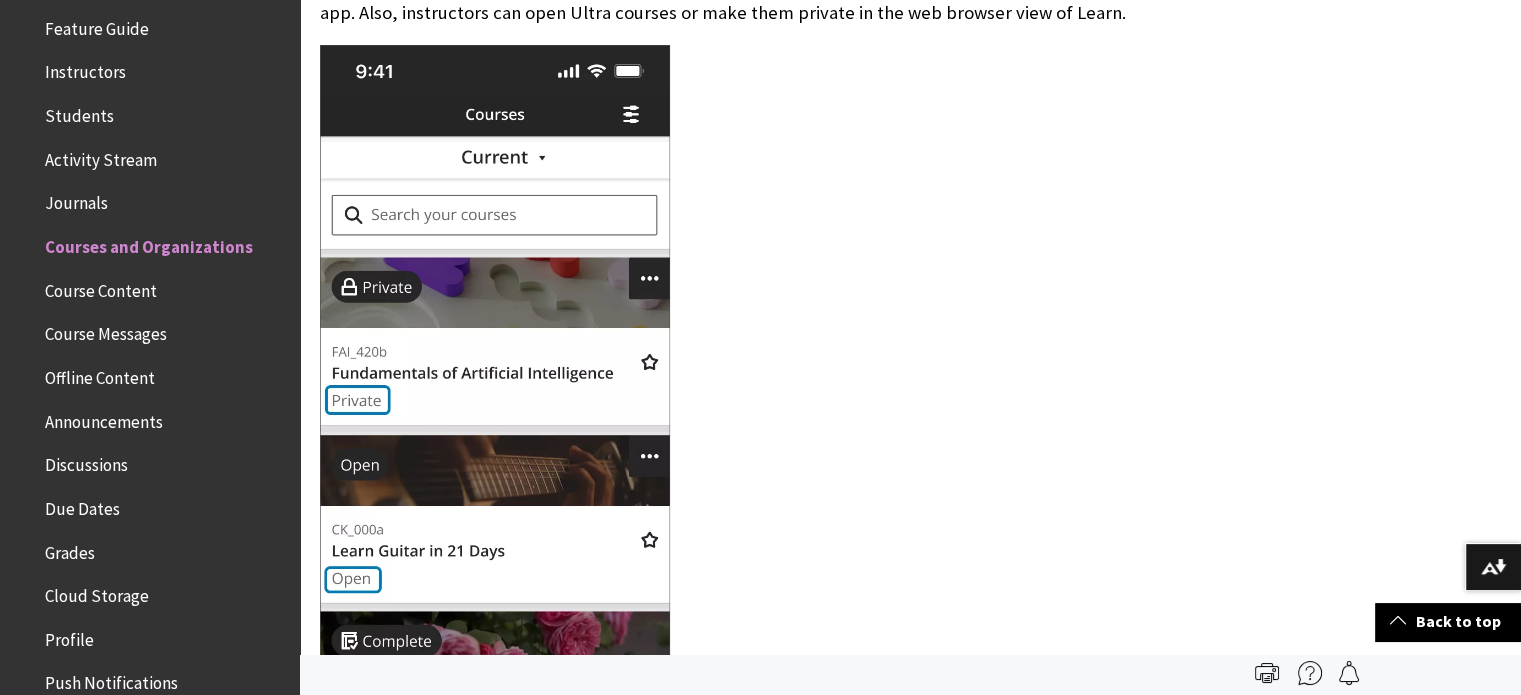 click on "Course Content" at bounding box center [101, 287] 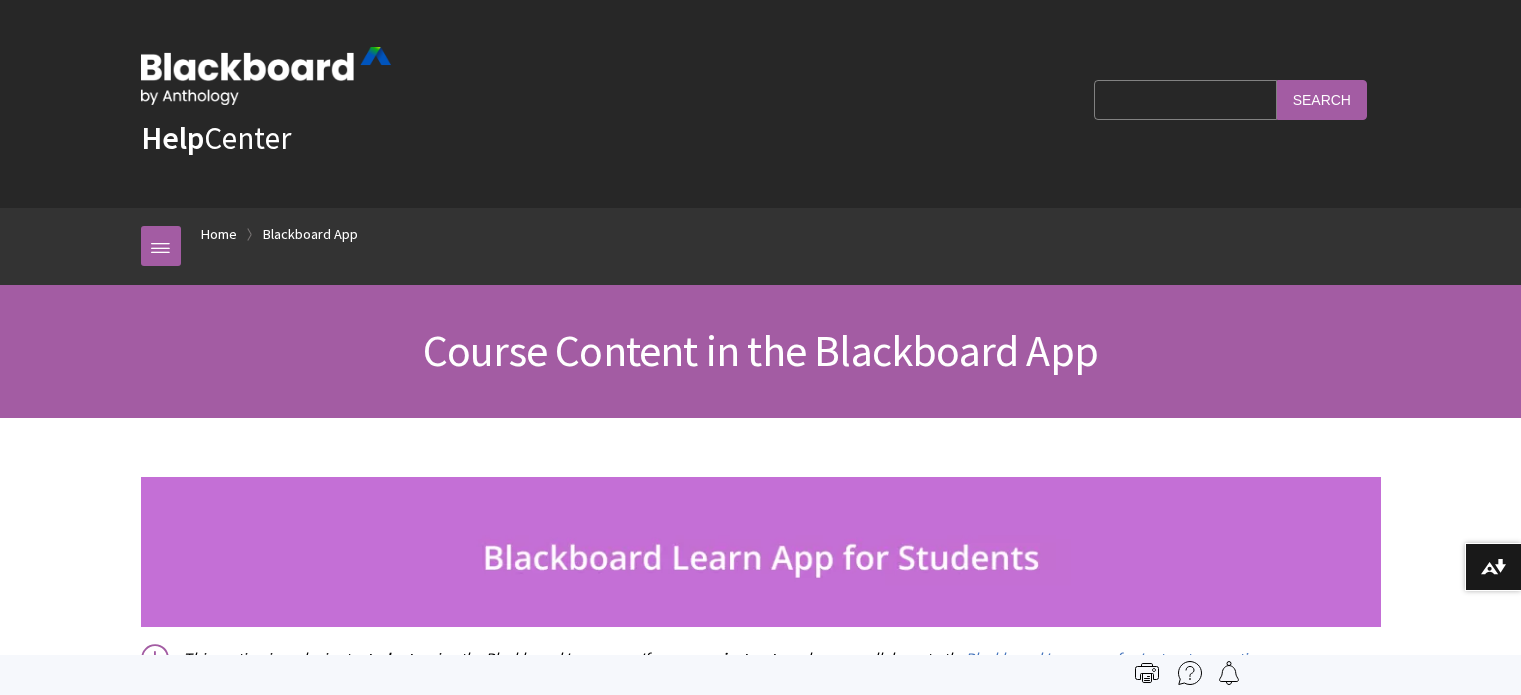 scroll, scrollTop: 0, scrollLeft: 0, axis: both 